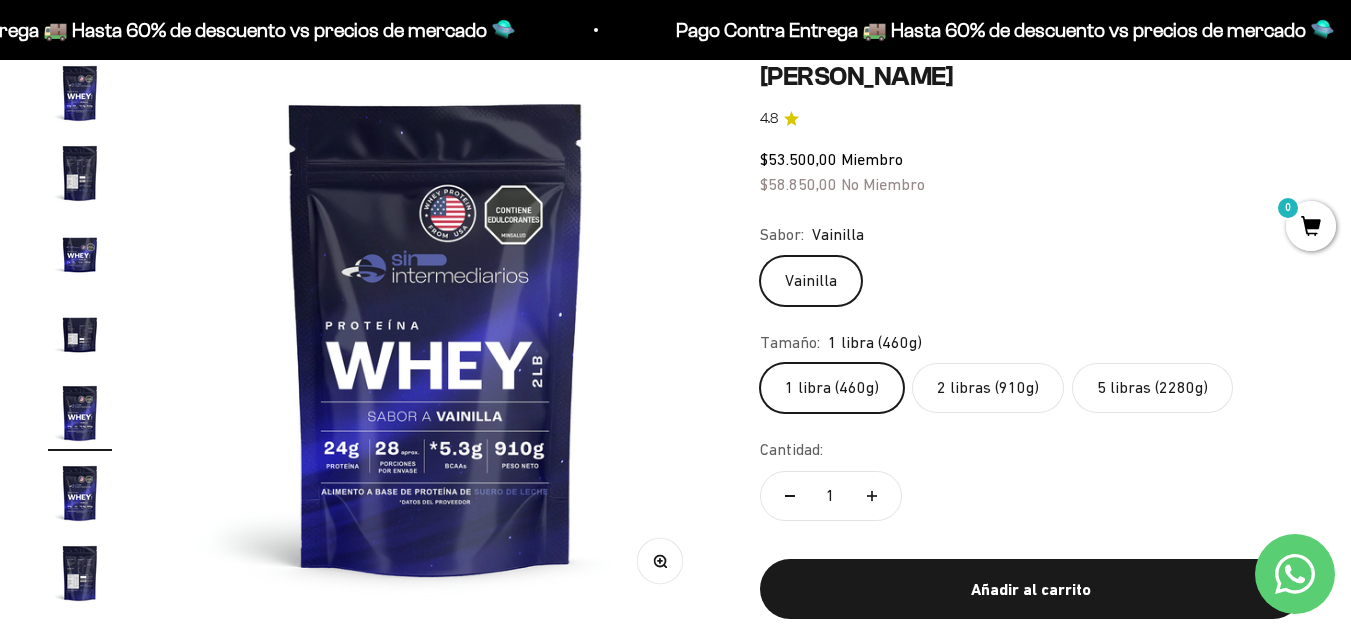 scroll, scrollTop: 196, scrollLeft: 0, axis: vertical 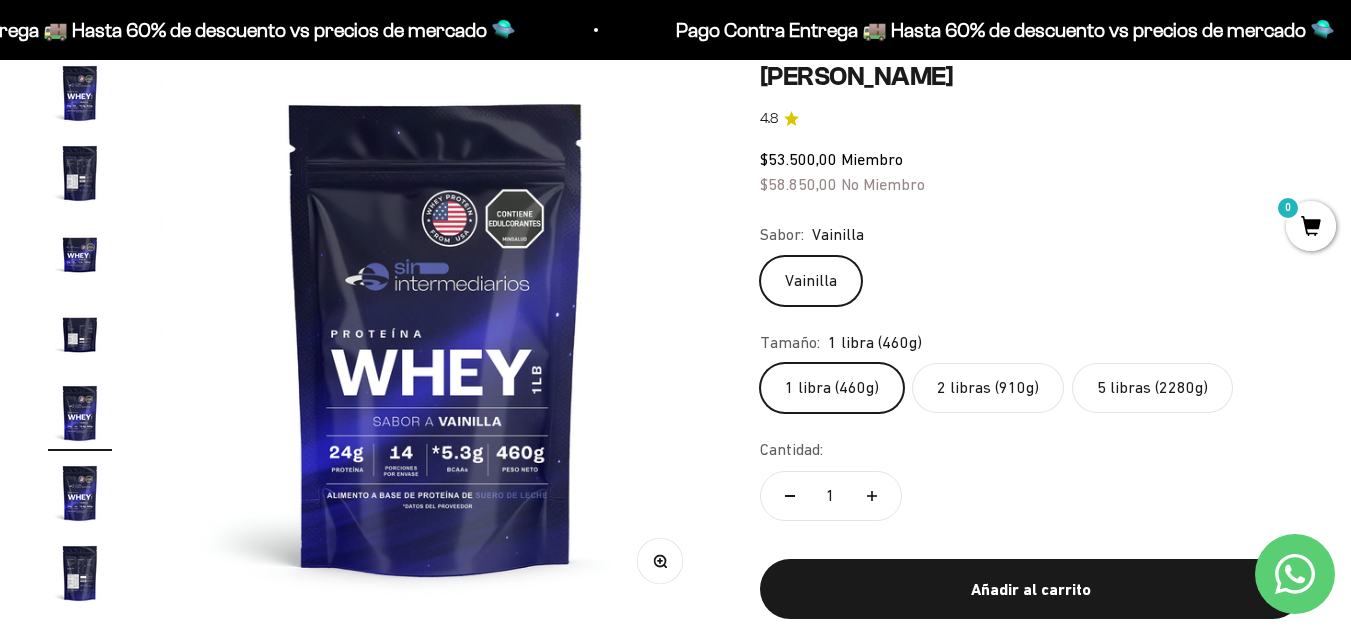 click on "5 libras (2280g)" 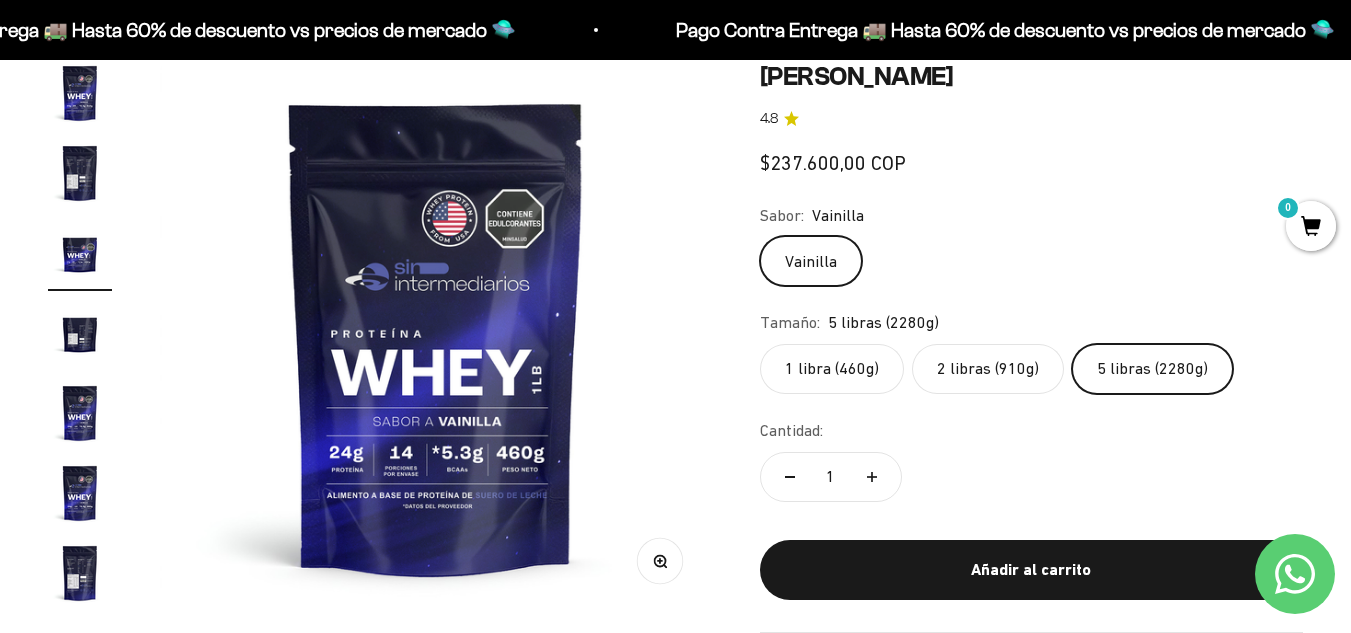 scroll, scrollTop: 0, scrollLeft: 1128, axis: horizontal 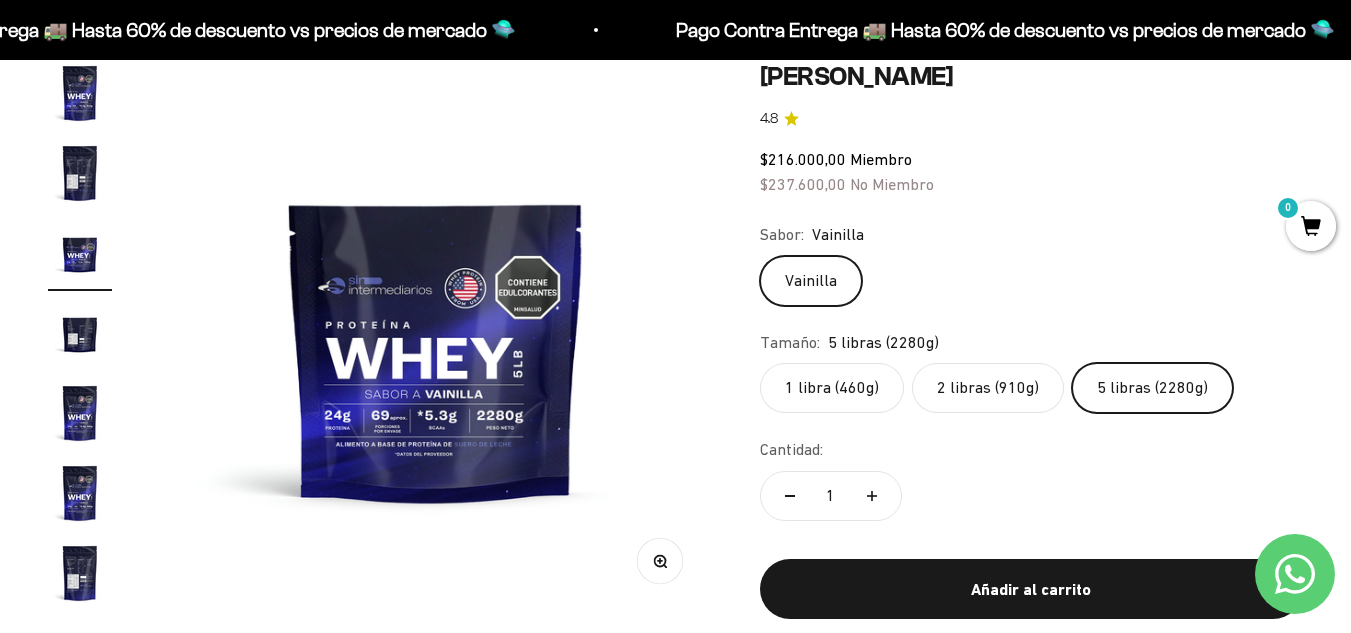 click at bounding box center (436, 337) 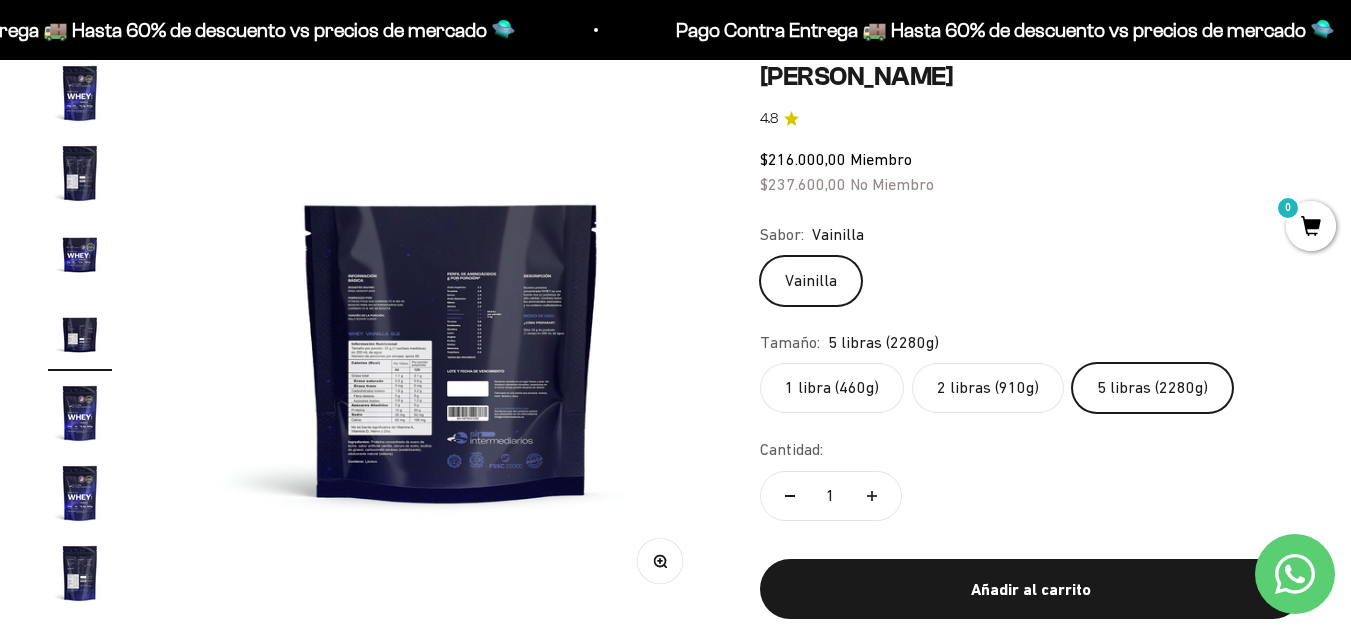 scroll, scrollTop: 0, scrollLeft: 1692, axis: horizontal 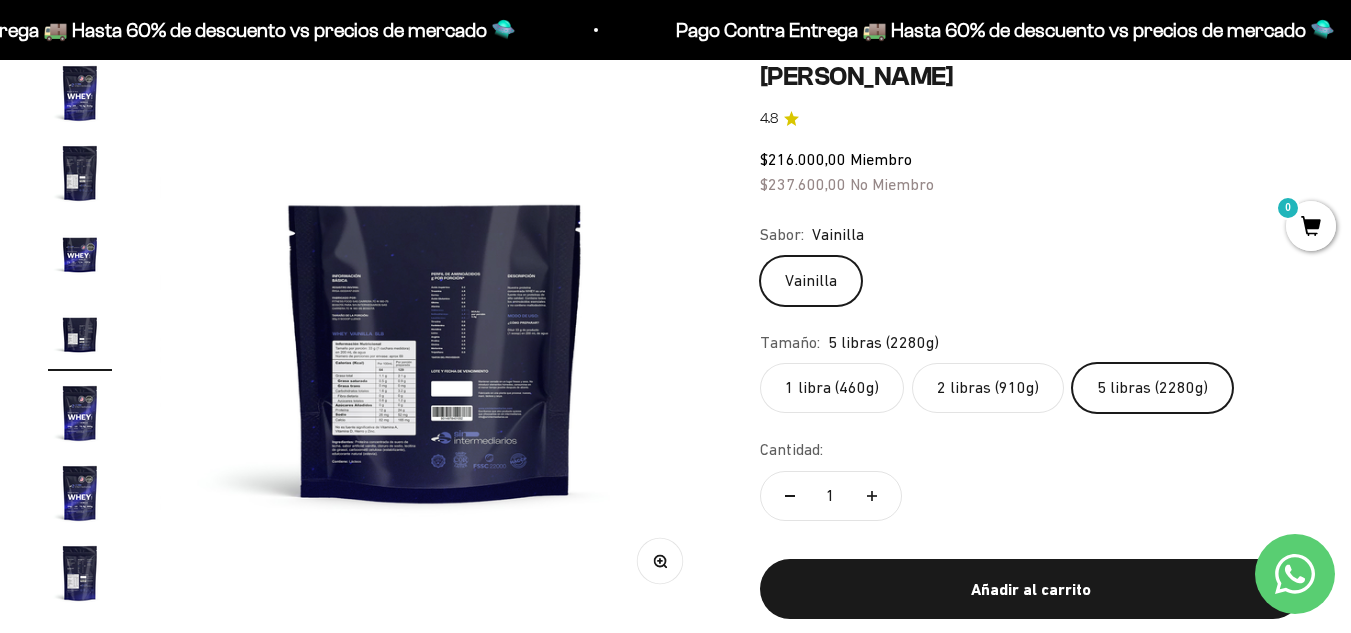click at bounding box center (80, 93) 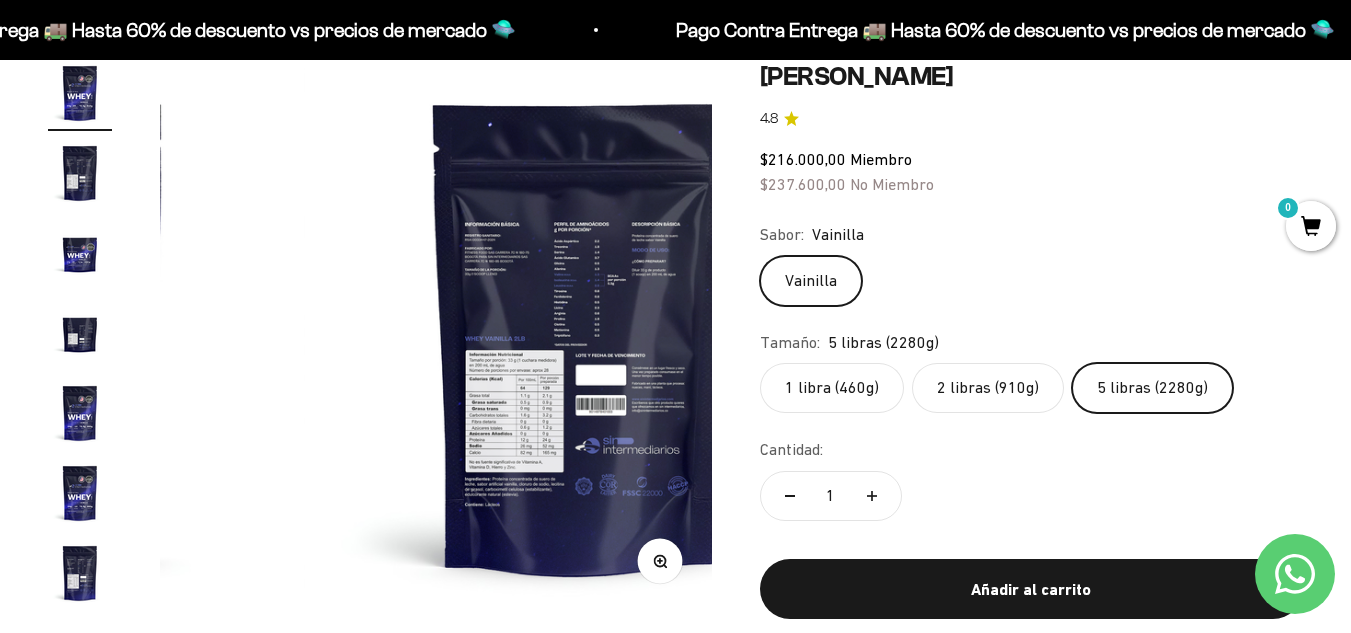 scroll, scrollTop: 0, scrollLeft: 0, axis: both 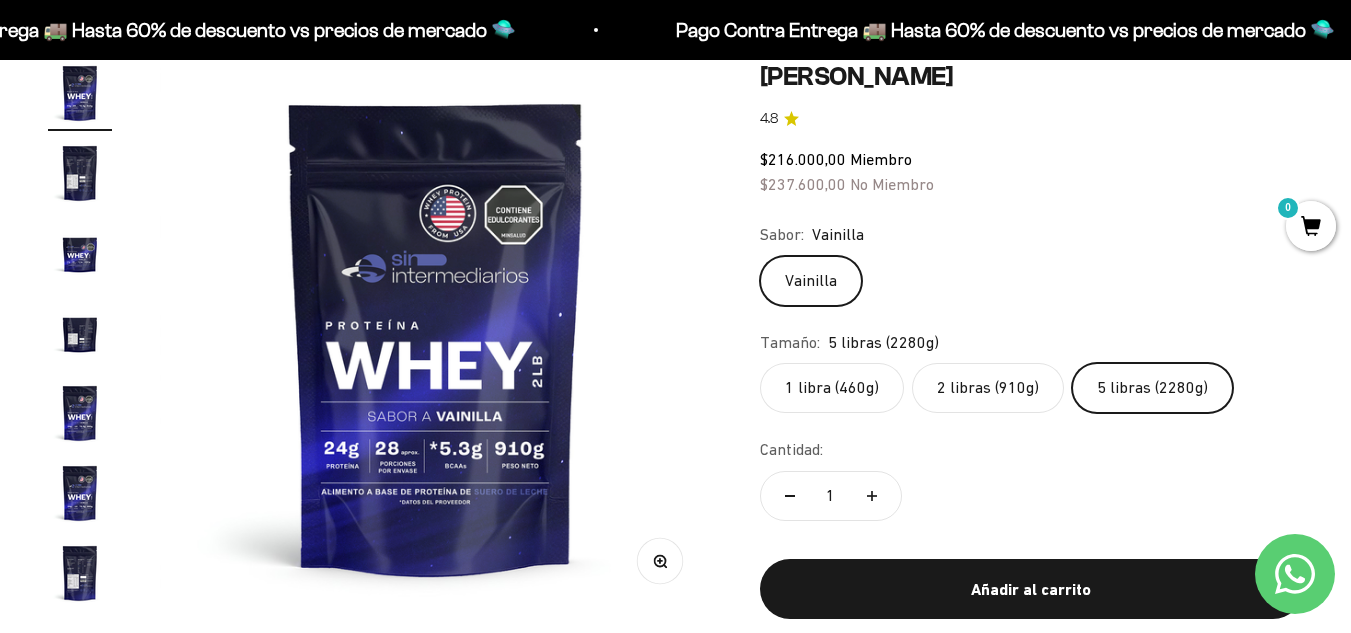 click at bounding box center (436, 337) 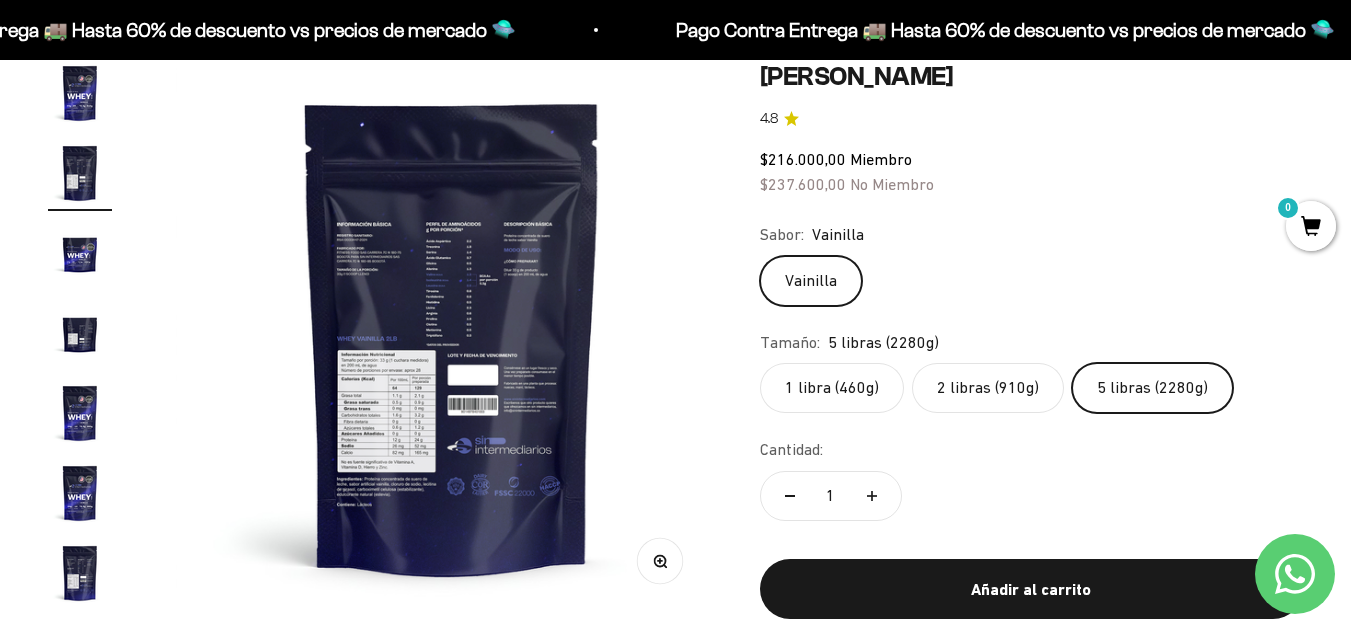 scroll, scrollTop: 0, scrollLeft: 564, axis: horizontal 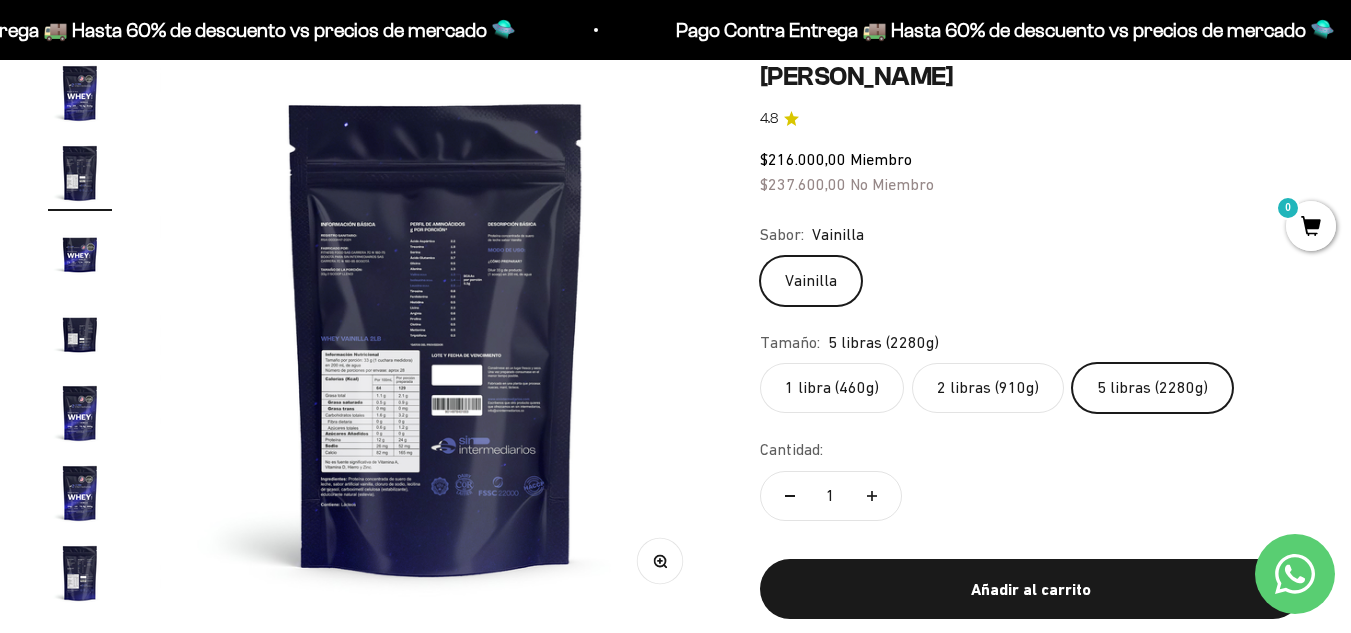 click at bounding box center (80, 93) 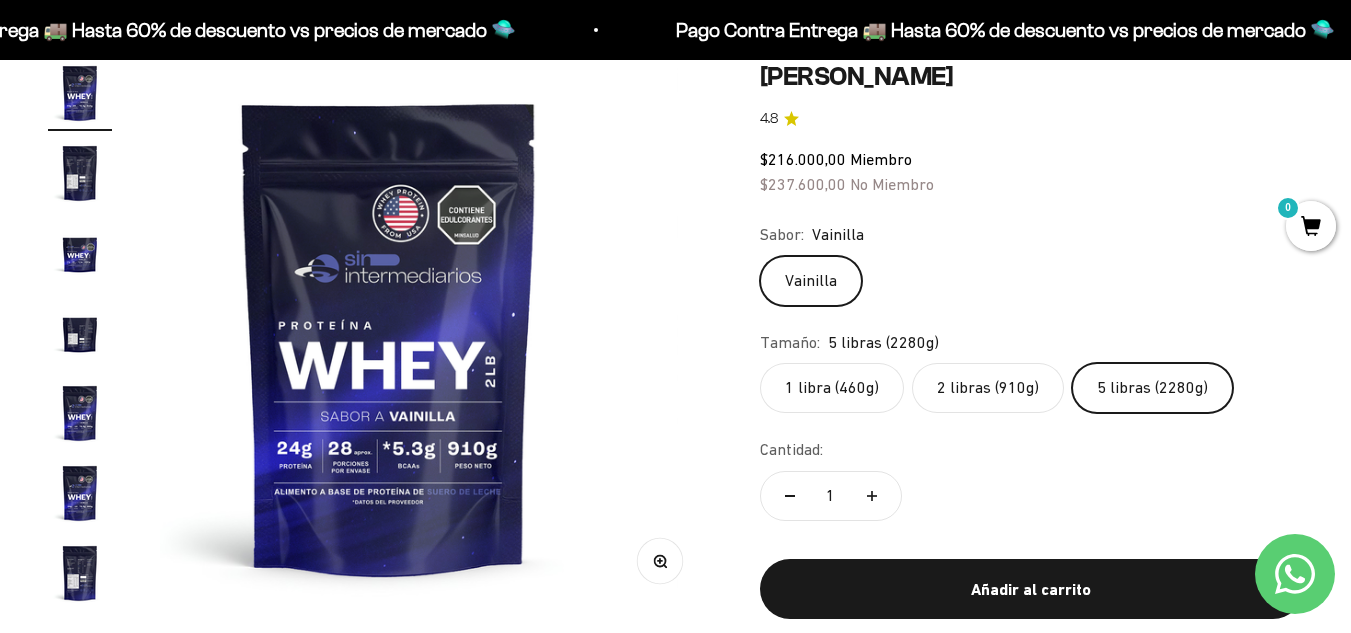scroll, scrollTop: 0, scrollLeft: 0, axis: both 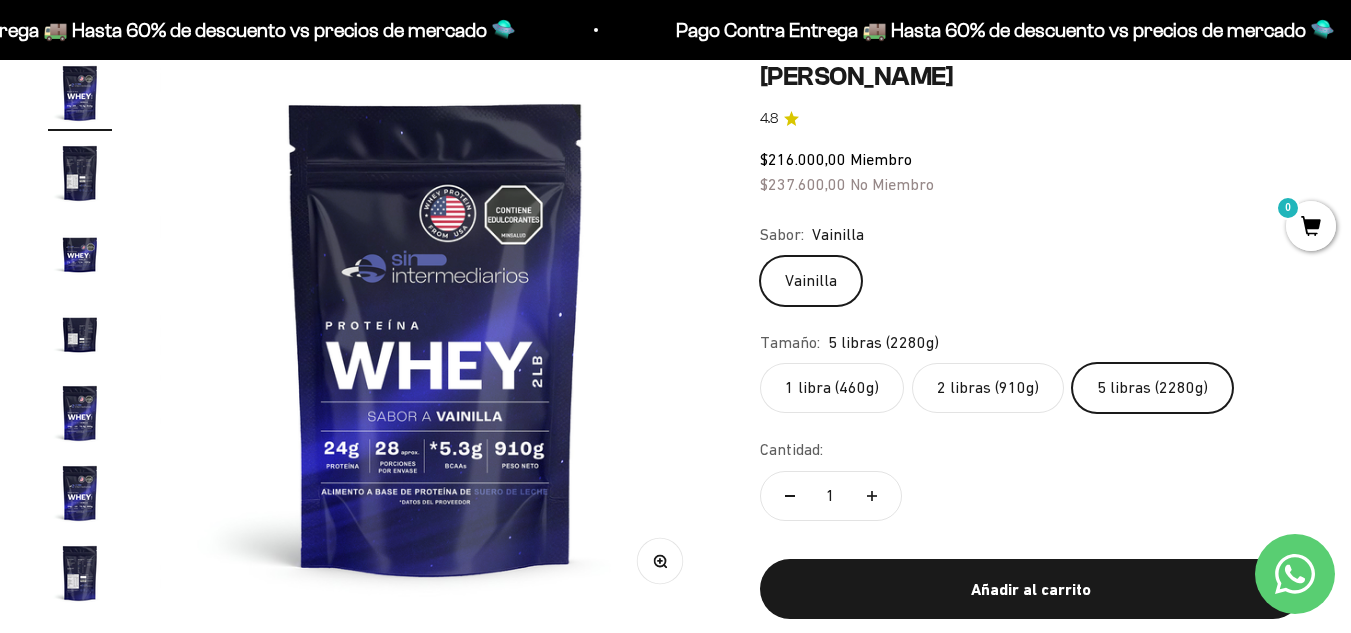 click on "Zoom
Ir al artículo 1
Ir al artículo 2
Ir al artículo 3
Ir al artículo 4
Ir al artículo 5
Ir al artículo 6
Ir al artículo 7
Proteína Whey - Vainilla 4.8
$216.000,00   Miembro $237.600,00   No Miembro
Sabor:
Vainilla
Vainilla
Tamaño:
5 libras (2280g)
1 libra (460g)
2 libras (910g)
5 libras (2280g)
Cantidad: 1" at bounding box center [675, 356] 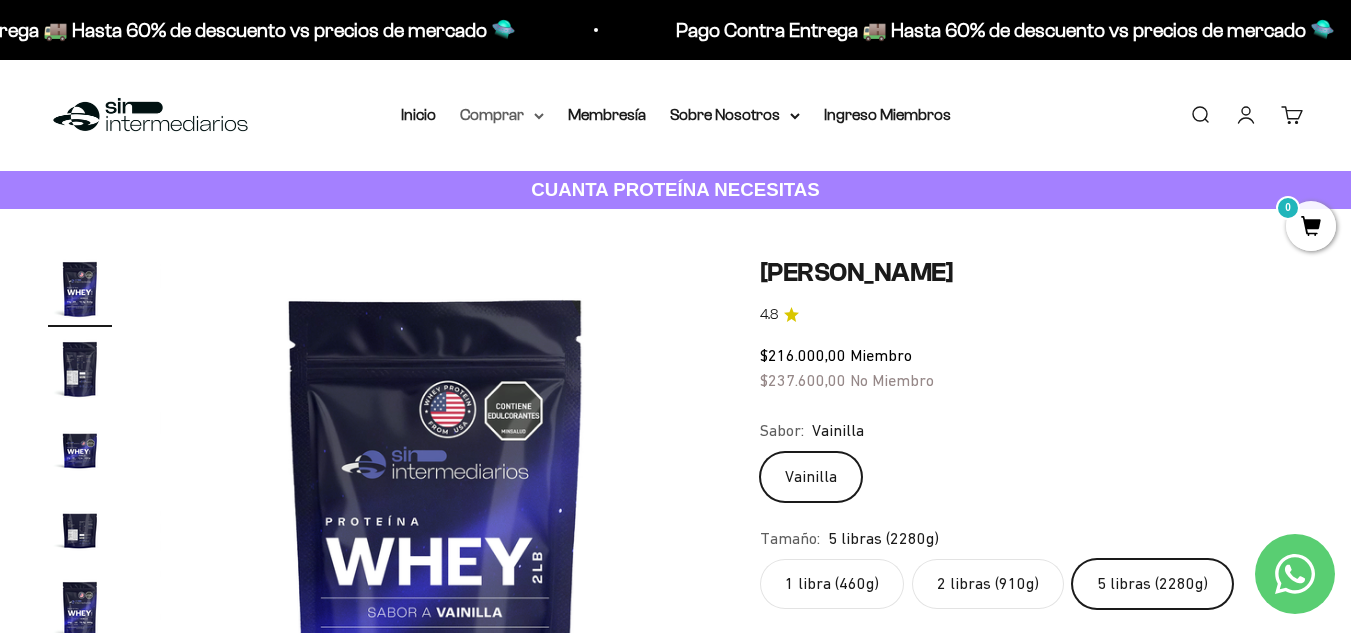 click on "Comprar" at bounding box center (502, 115) 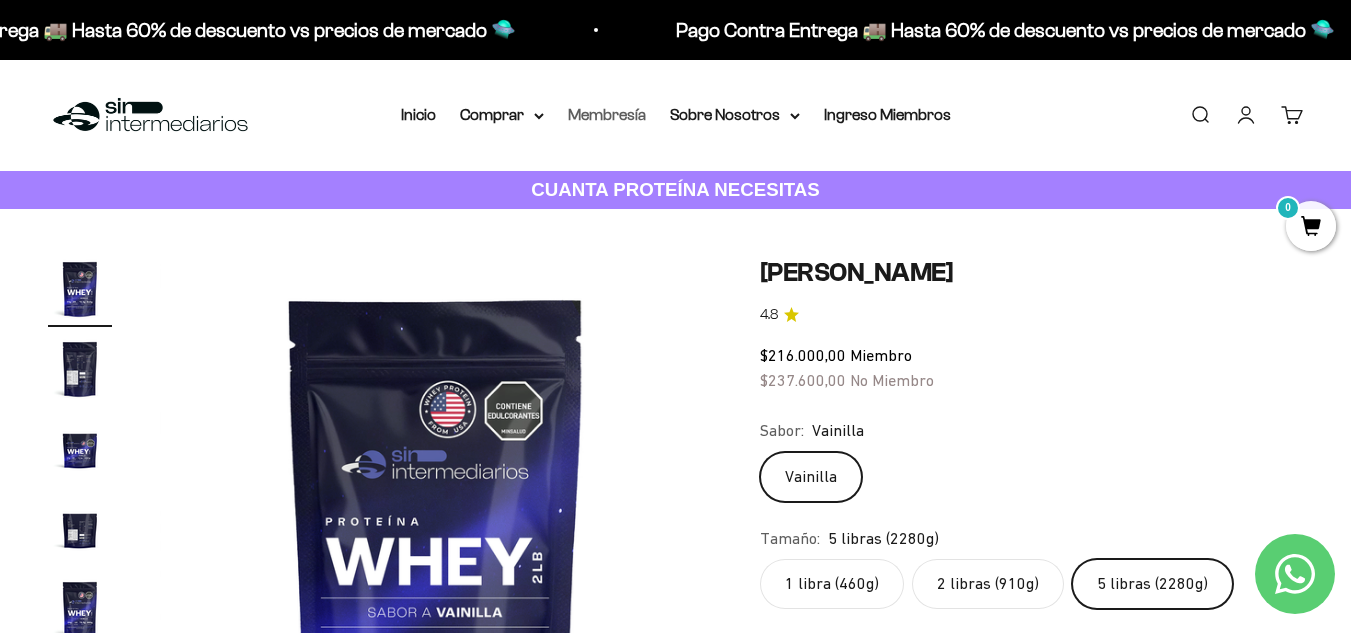 click on "Membresía" at bounding box center [607, 114] 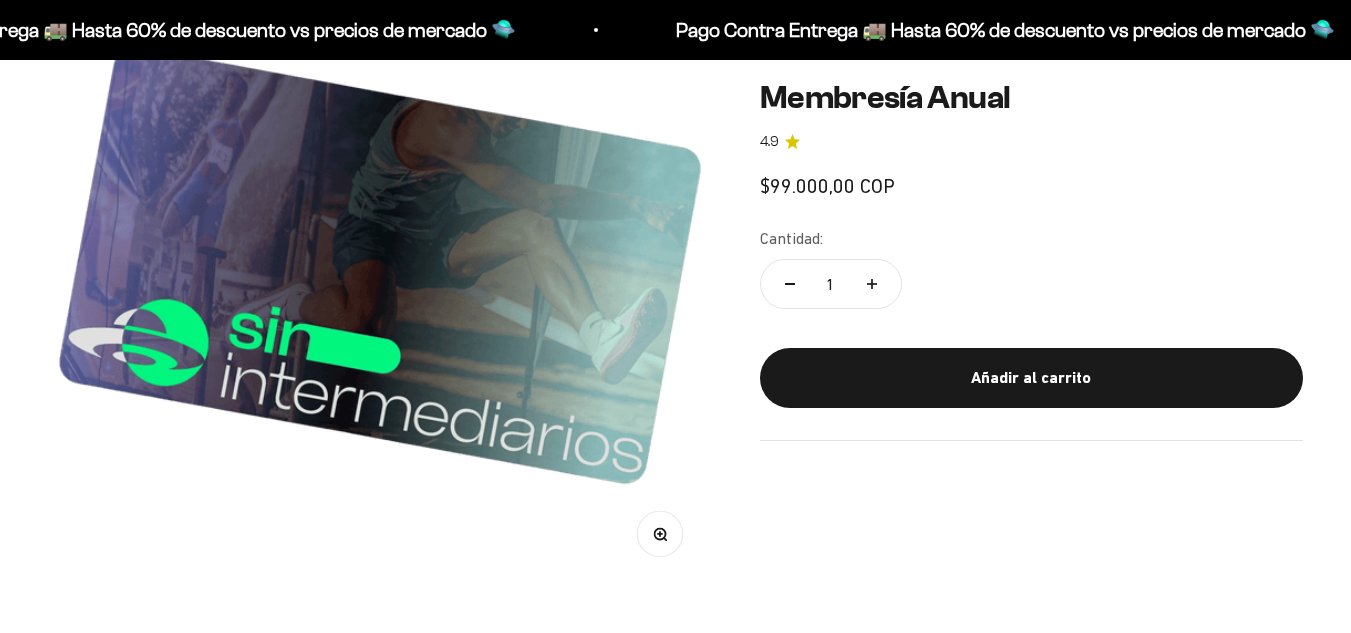 scroll, scrollTop: 336, scrollLeft: 0, axis: vertical 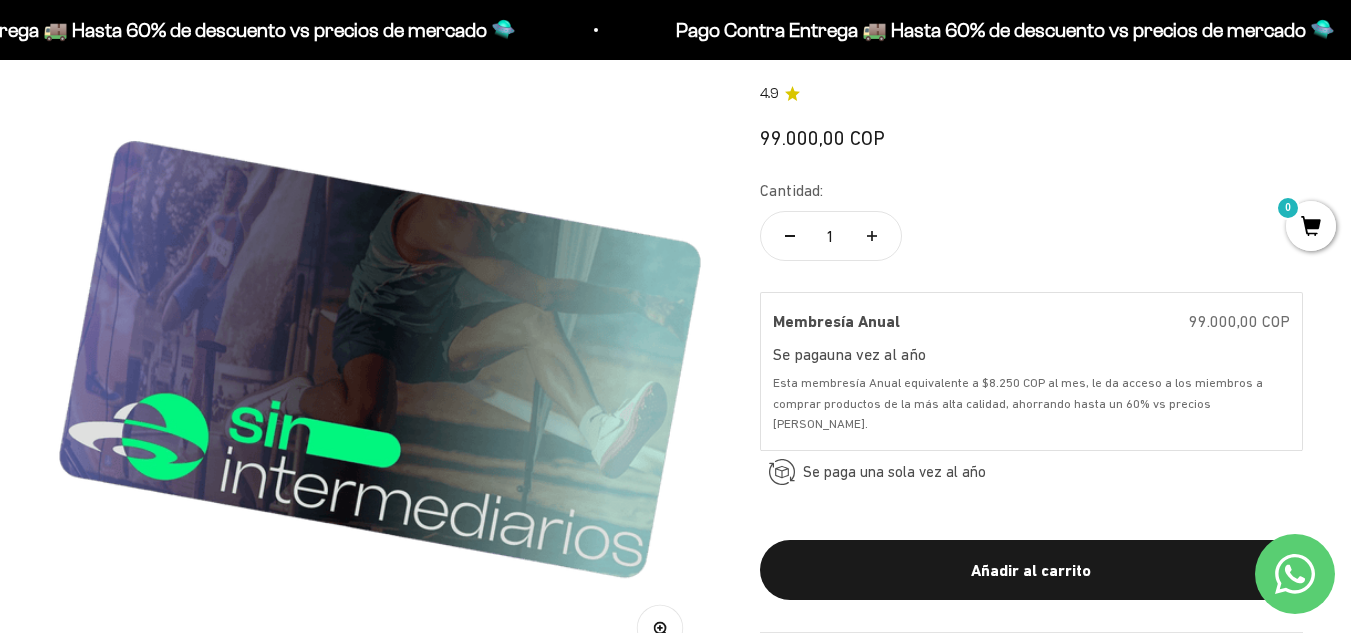 click at bounding box center [380, 348] 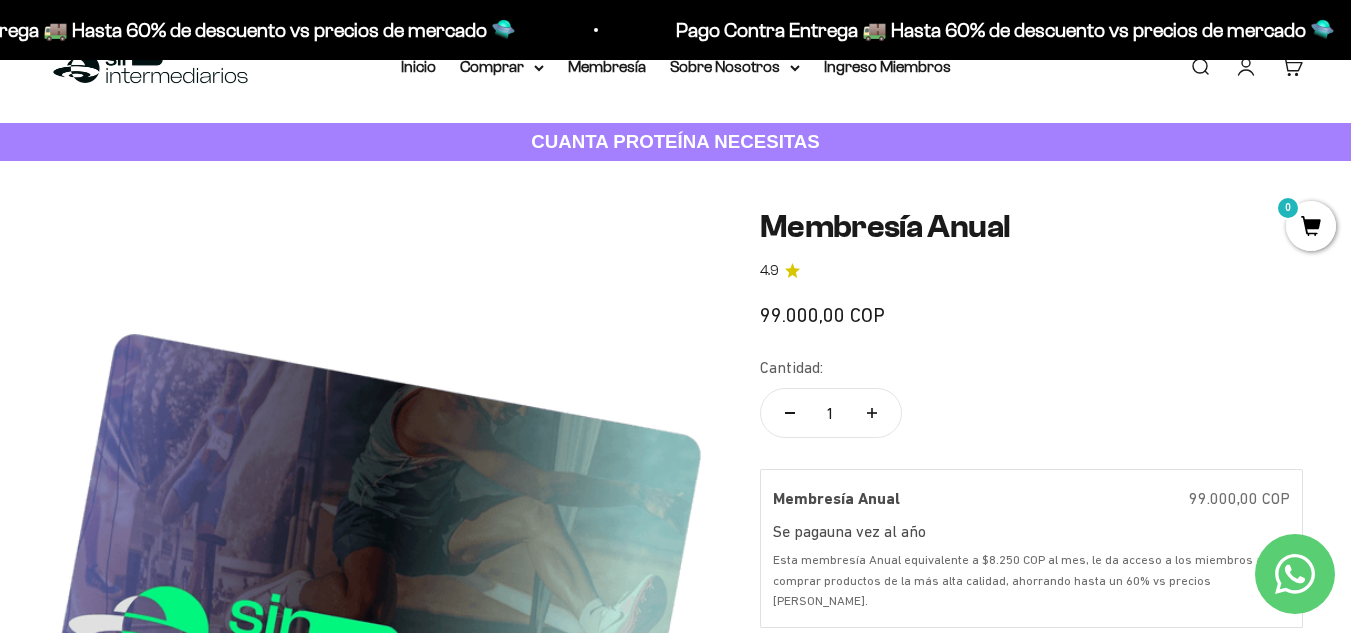 scroll, scrollTop: 0, scrollLeft: 0, axis: both 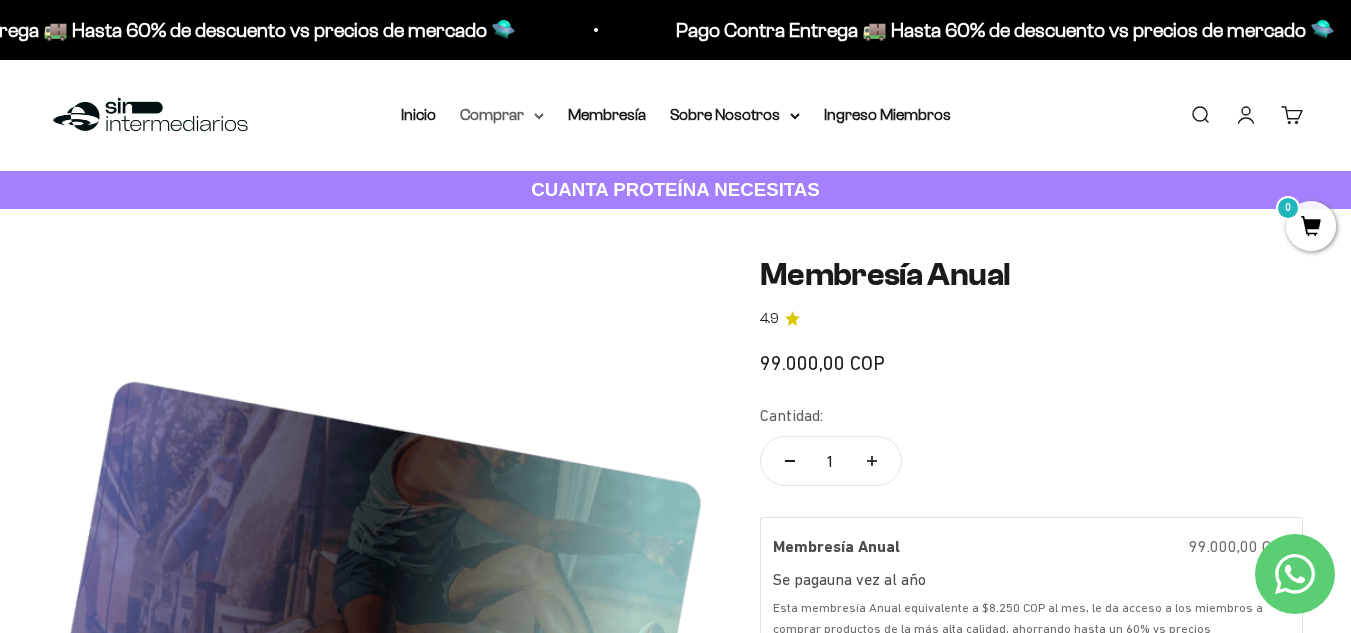 click on "Comprar" at bounding box center [502, 115] 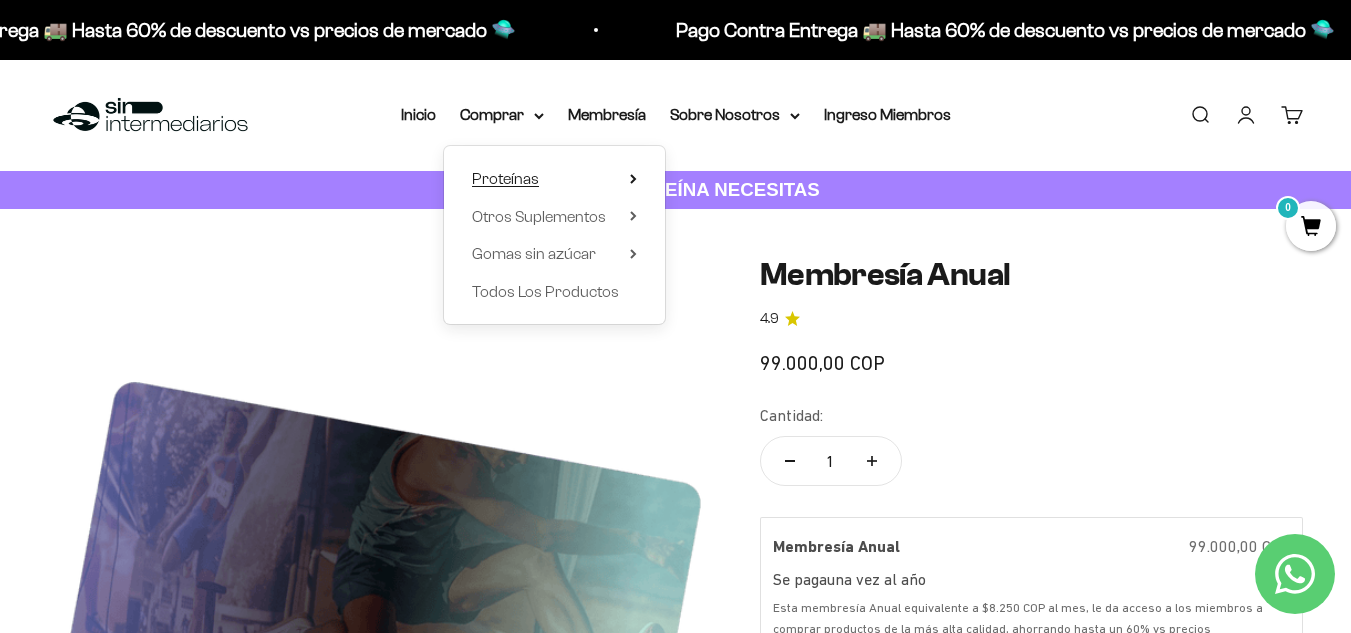 click on "Proteínas" at bounding box center [554, 179] 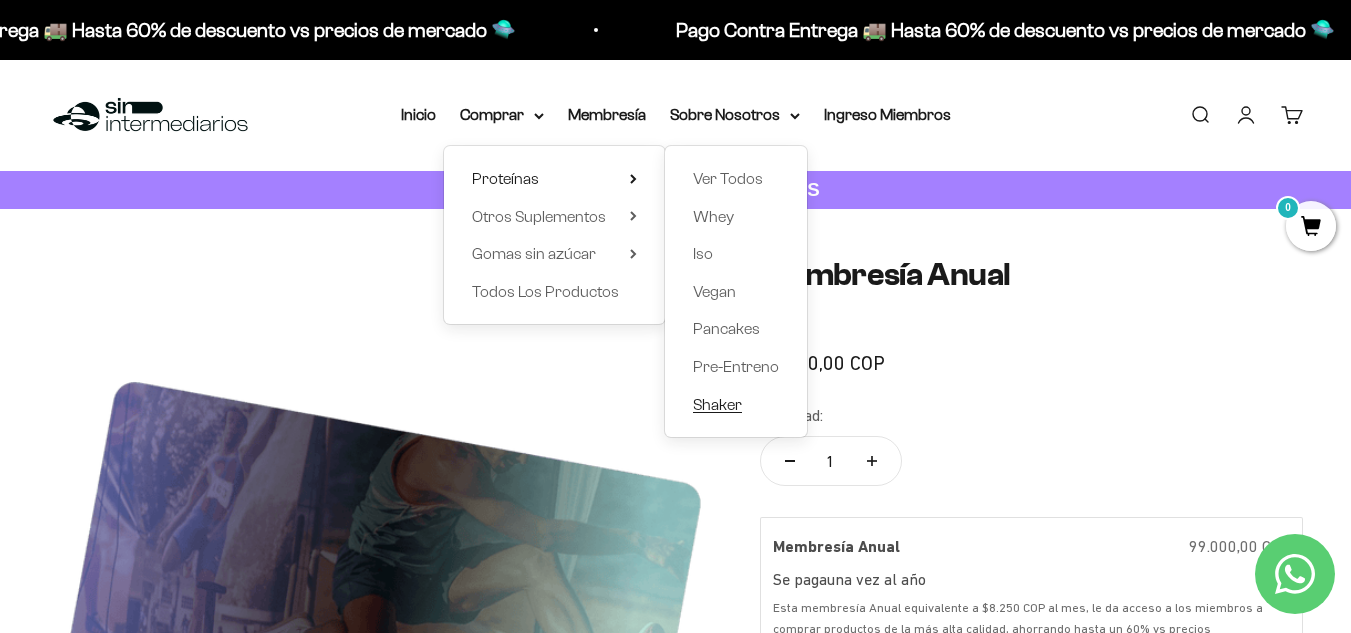 click on "Shaker" at bounding box center [717, 404] 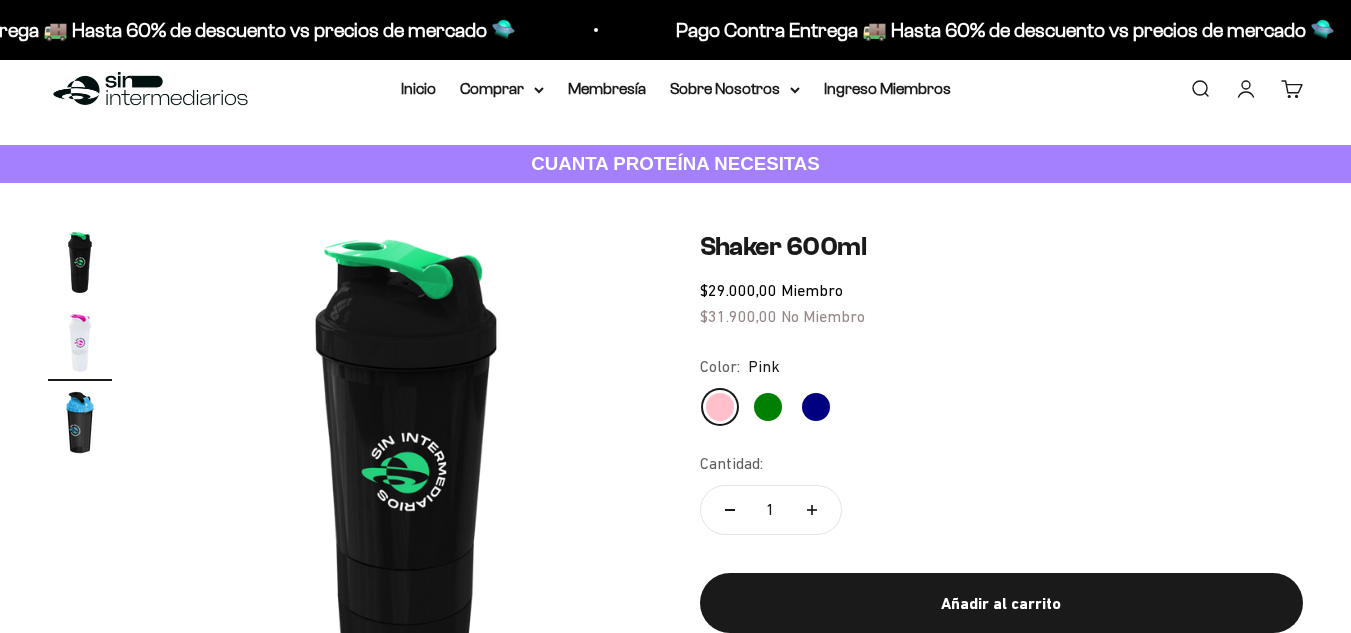 scroll, scrollTop: 0, scrollLeft: 0, axis: both 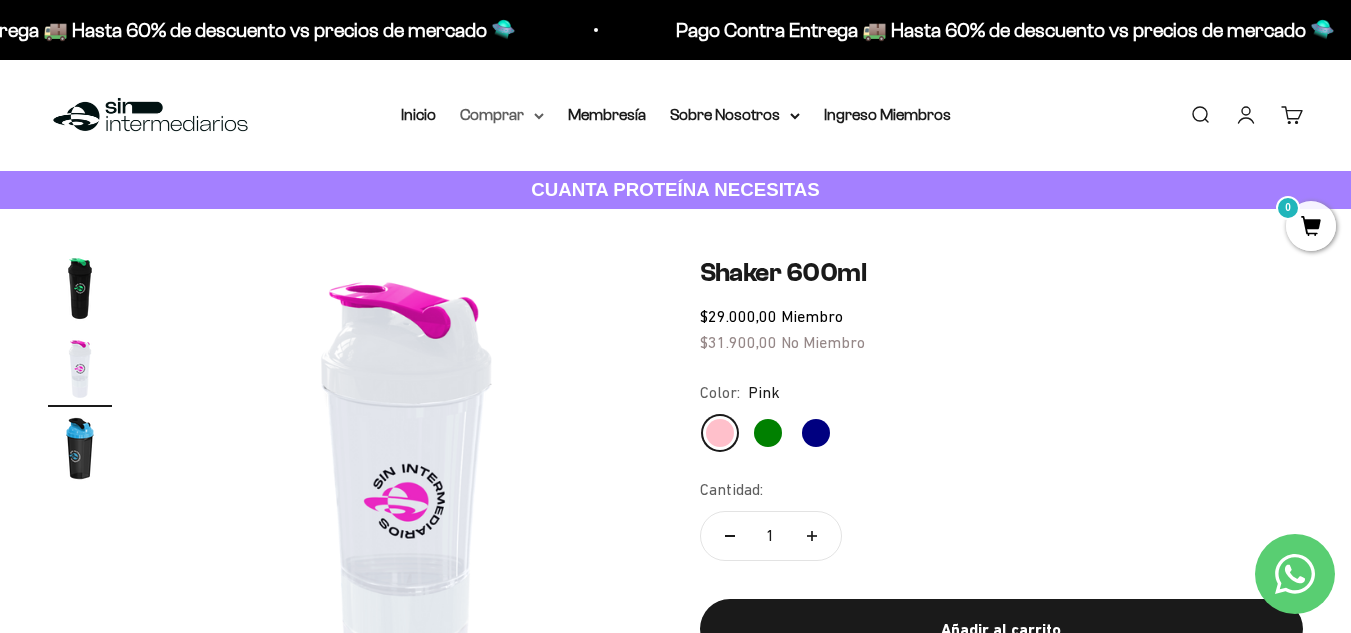 click on "Comprar" at bounding box center [502, 115] 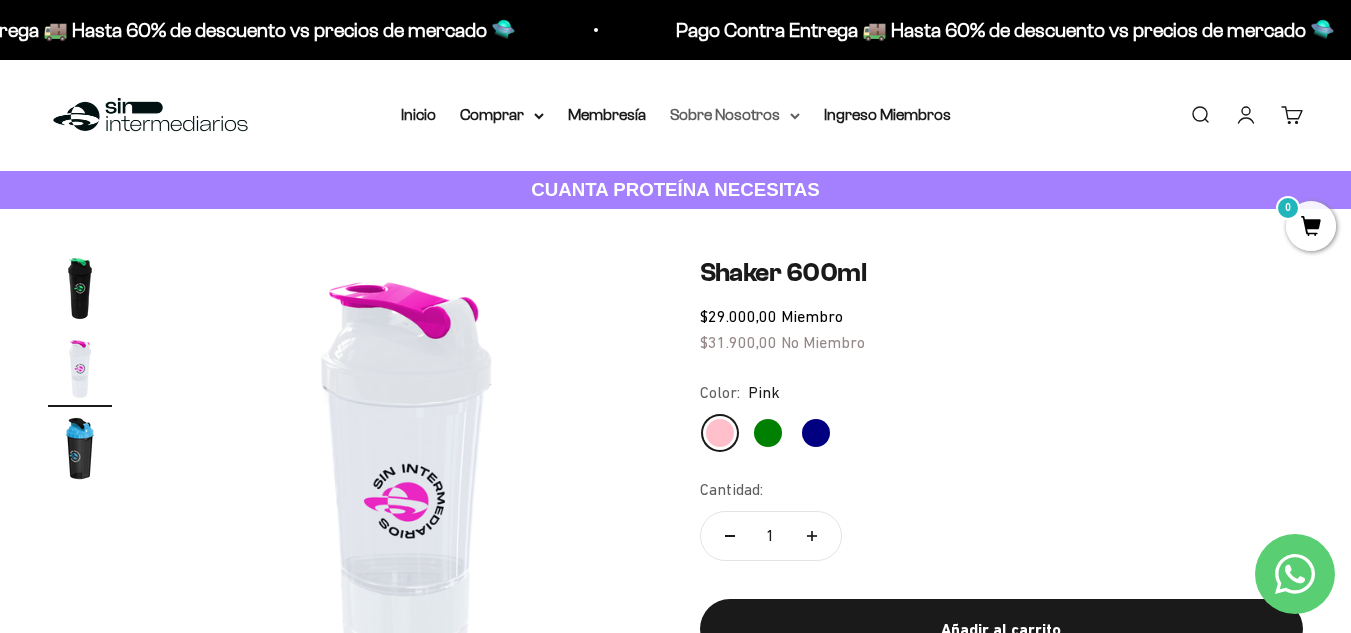 click on "Sobre Nosotros" at bounding box center (735, 115) 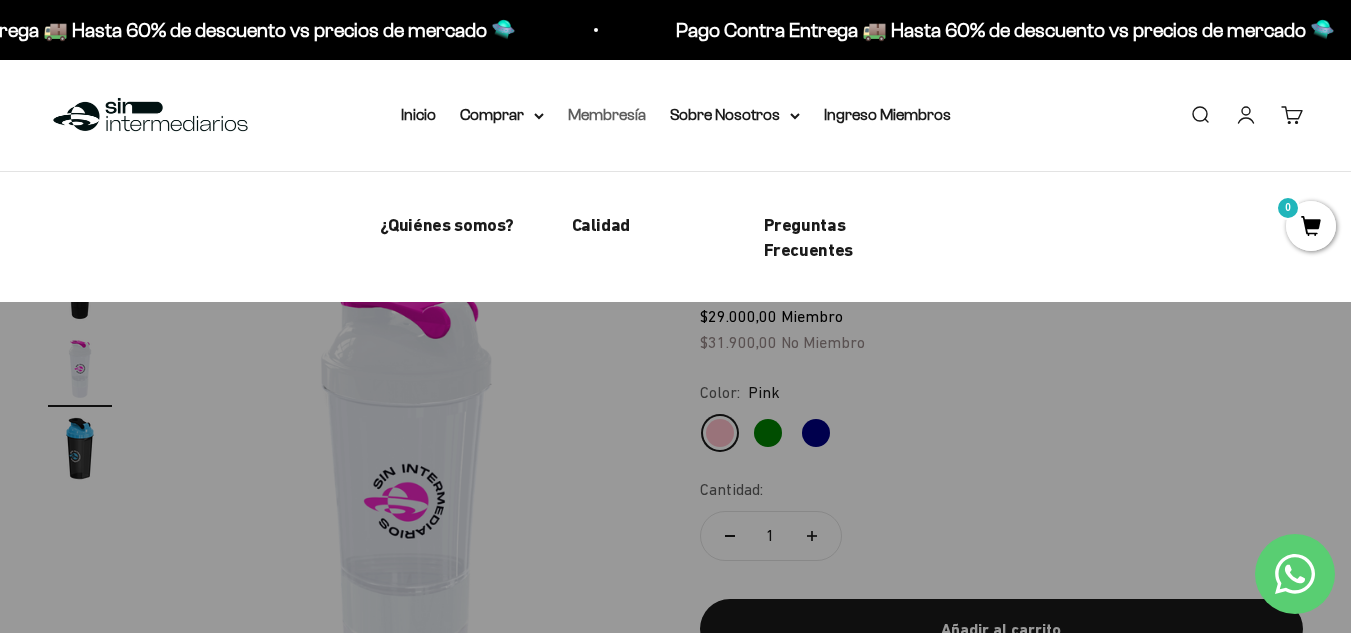 click on "Membresía" at bounding box center [607, 114] 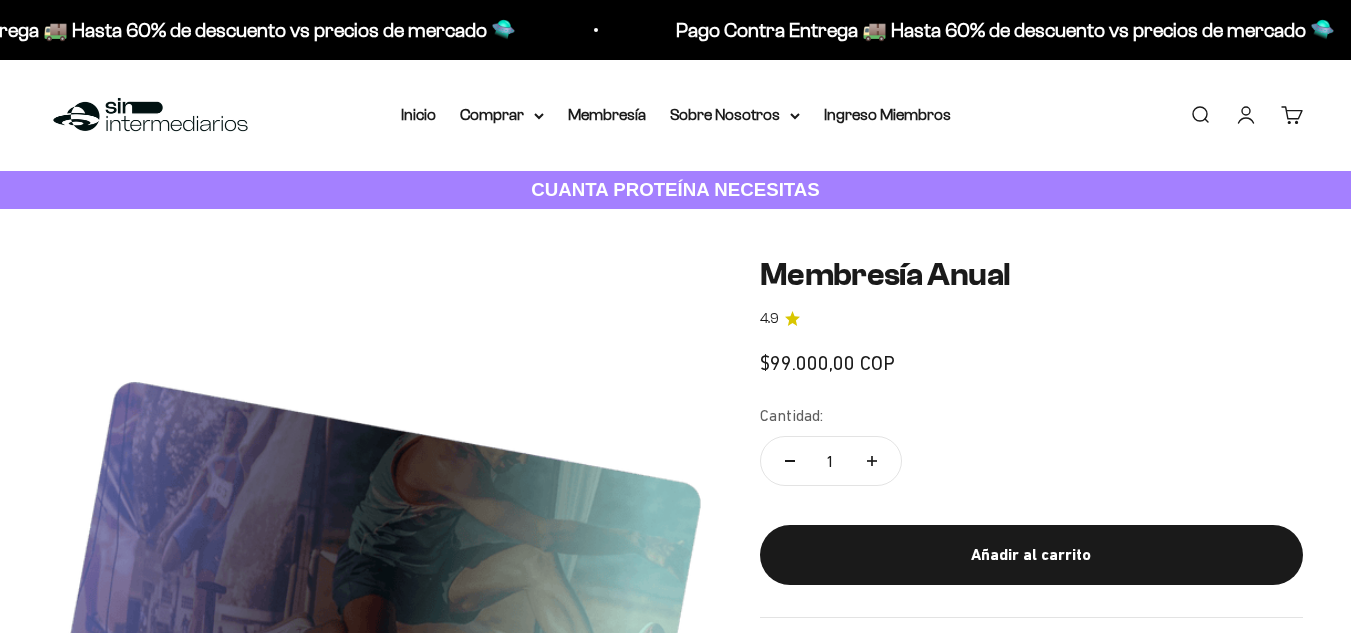 scroll, scrollTop: 0, scrollLeft: 0, axis: both 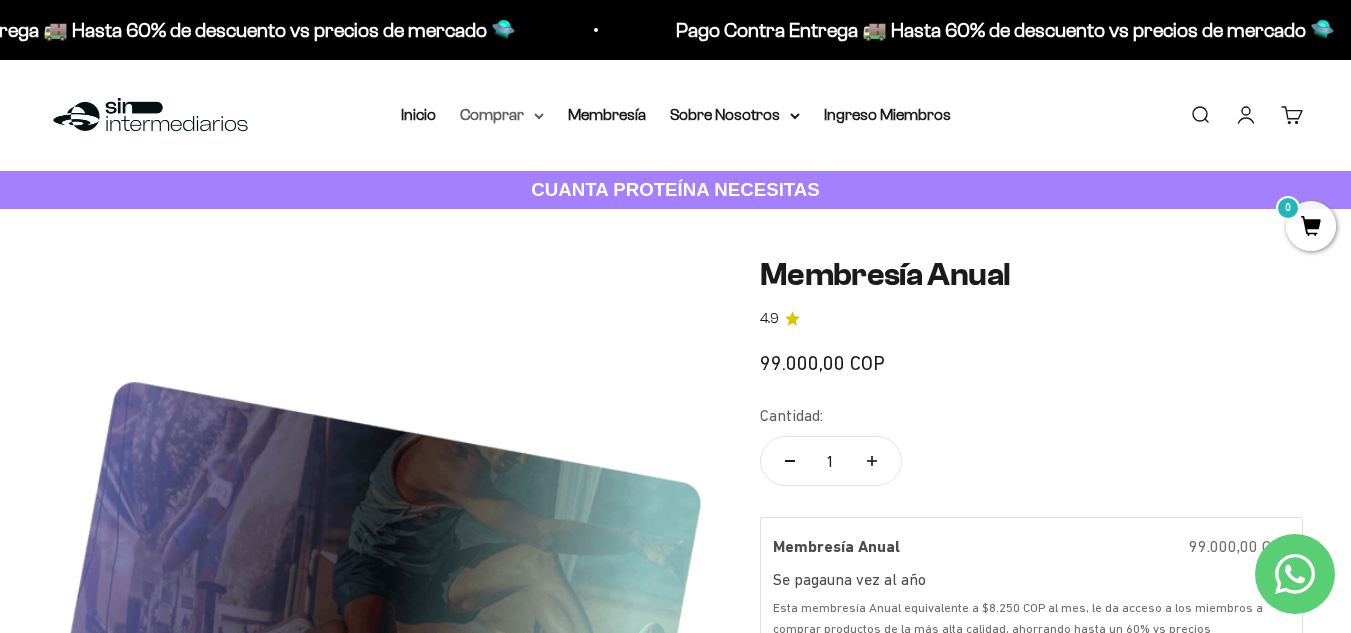 click on "Comprar" at bounding box center [502, 115] 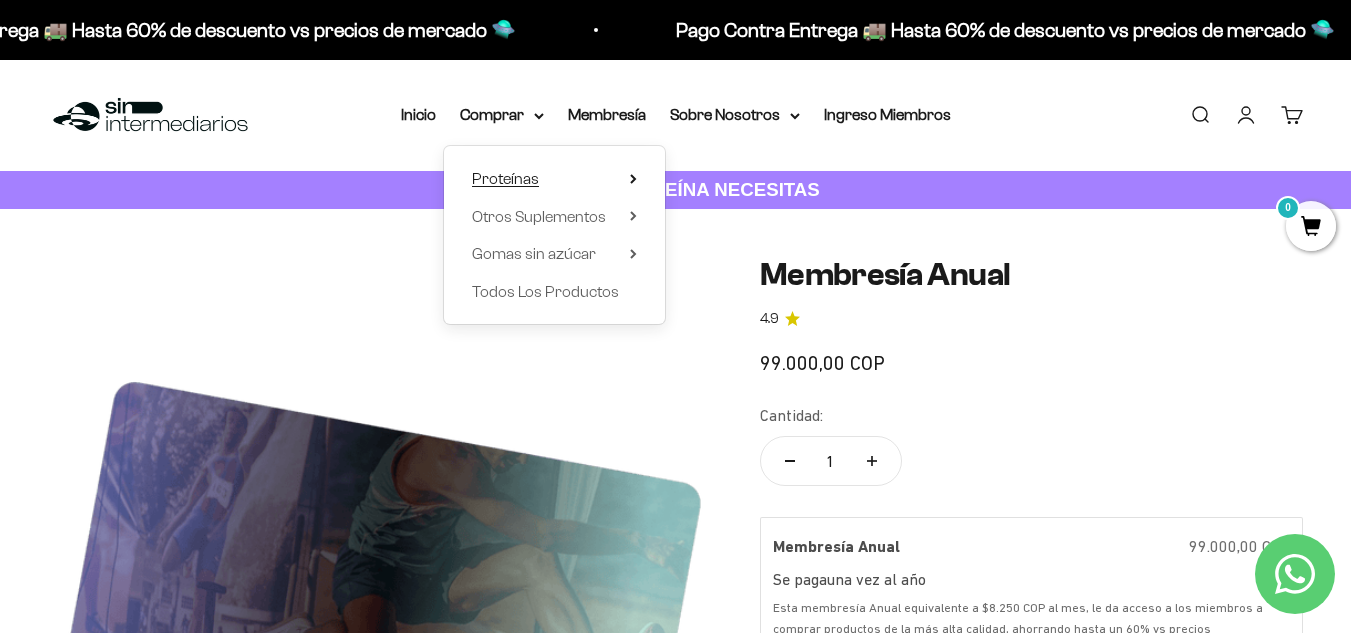 click on "Proteínas" at bounding box center [554, 179] 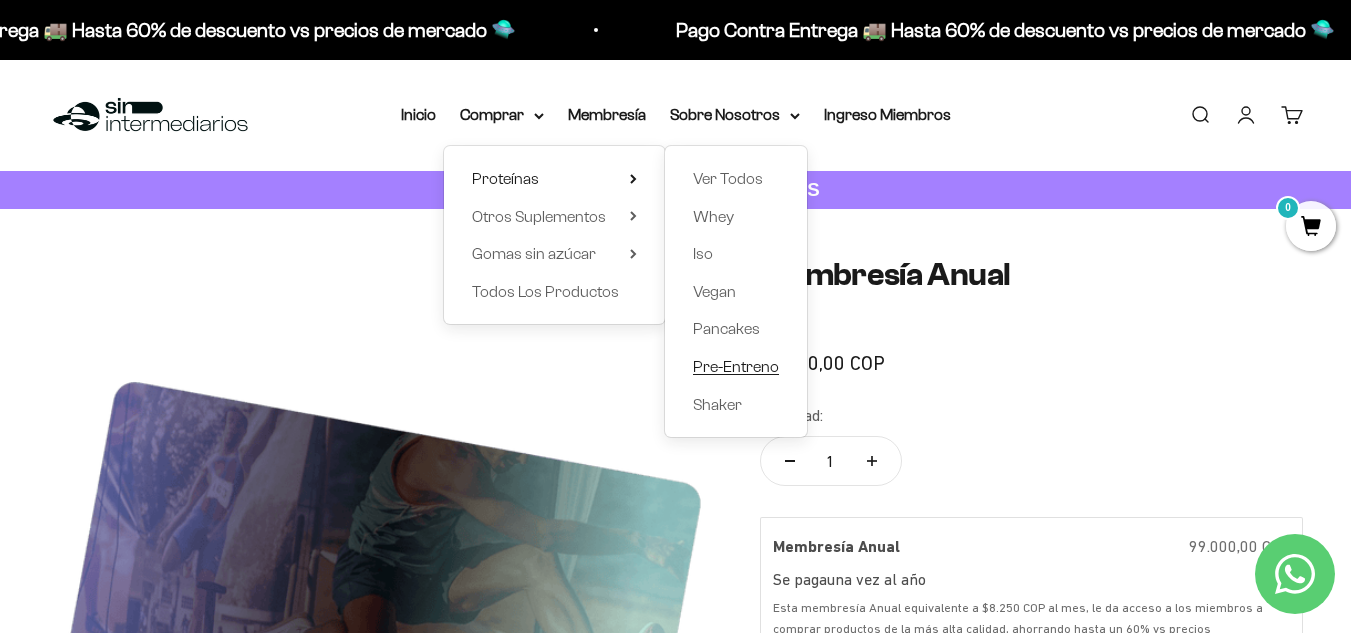 click on "Pre-Entreno" at bounding box center [736, 366] 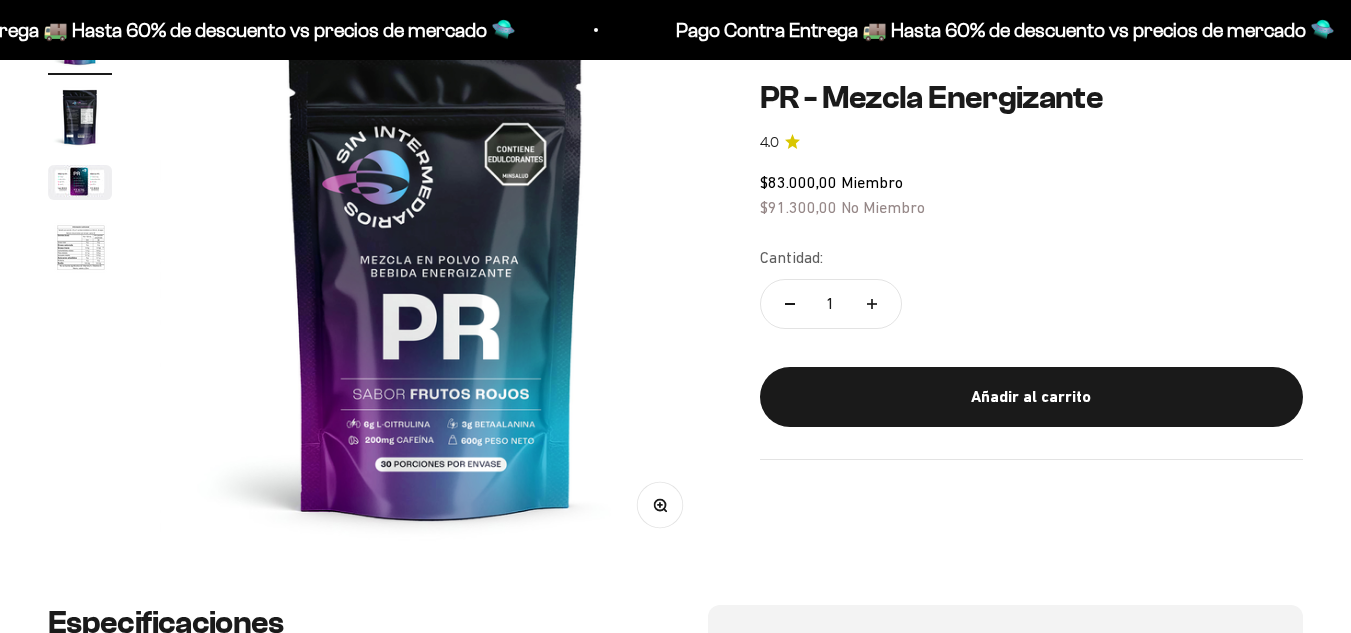 scroll, scrollTop: 0, scrollLeft: 0, axis: both 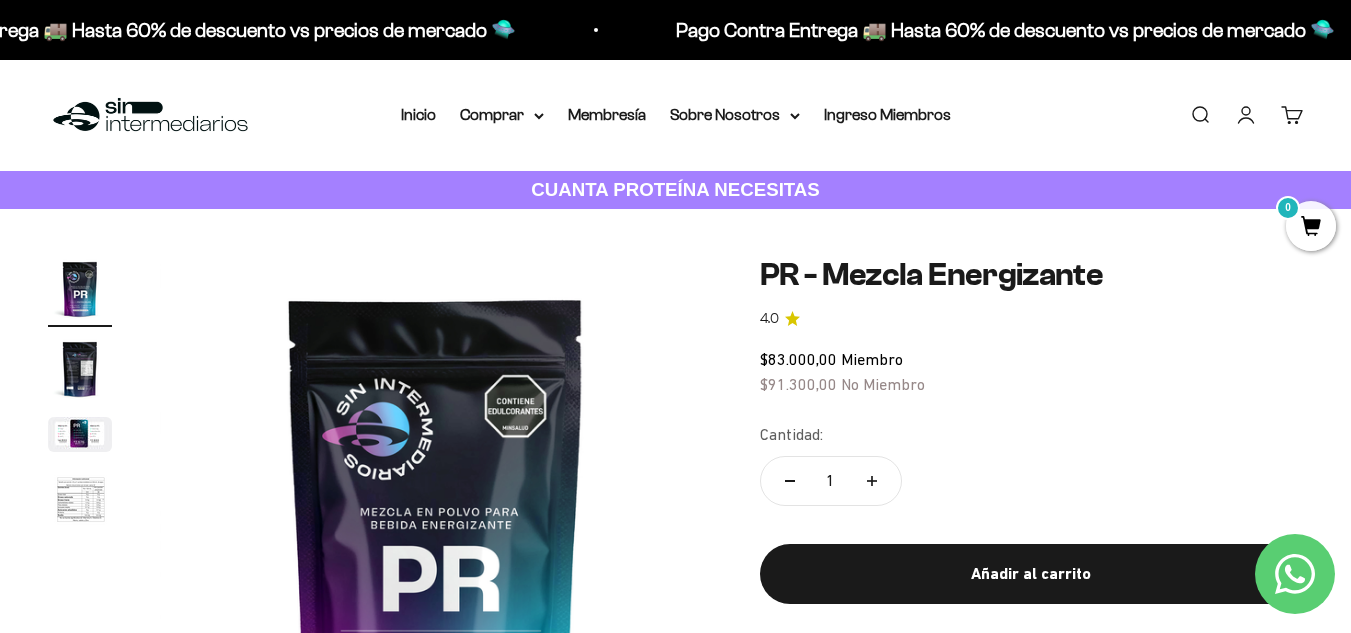 click at bounding box center [80, 369] 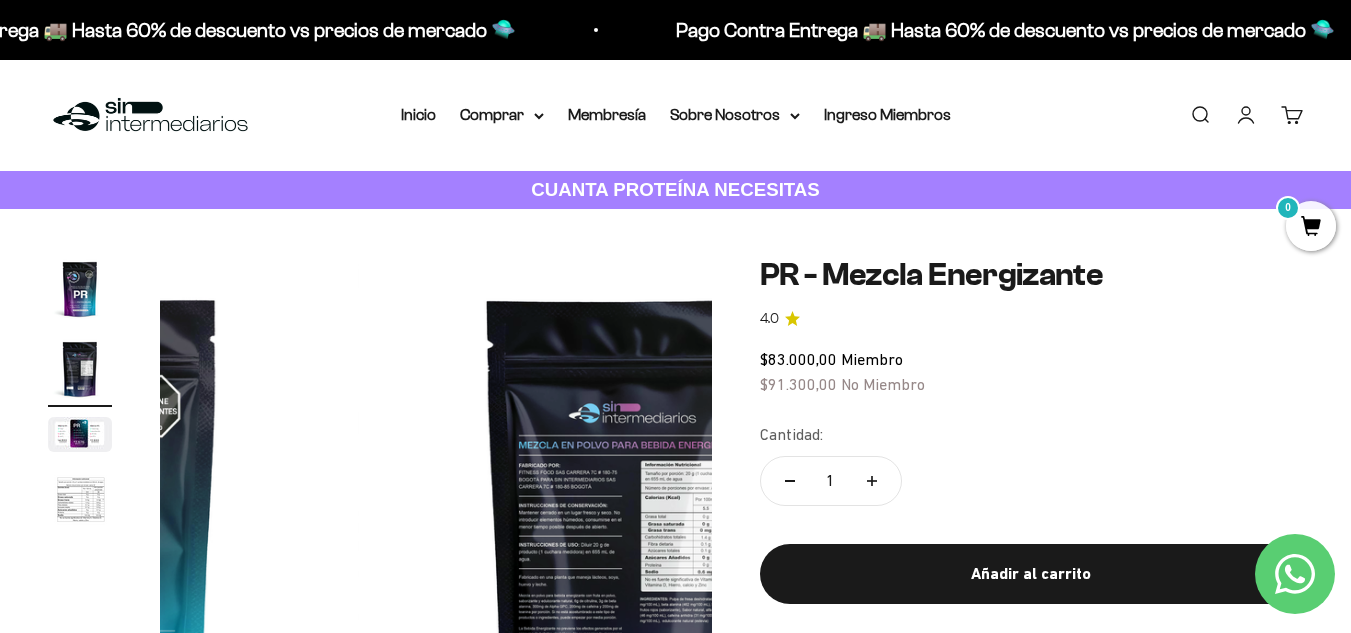 scroll, scrollTop: 0, scrollLeft: 564, axis: horizontal 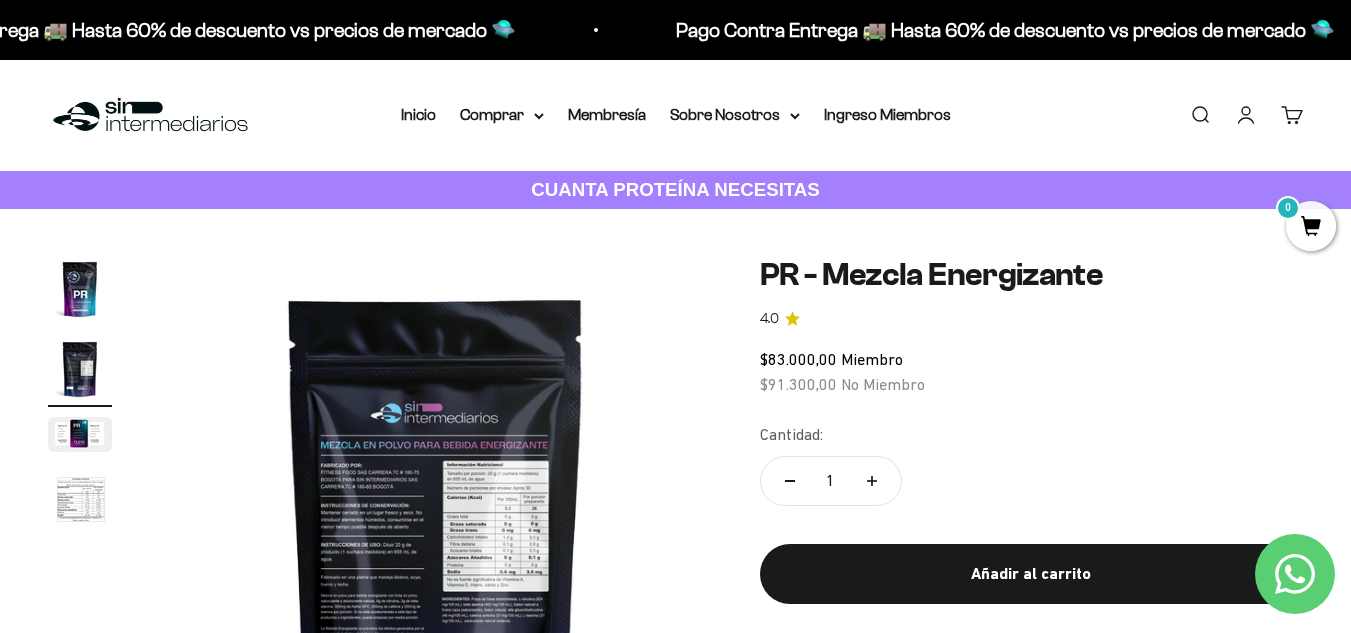 click at bounding box center [80, 434] 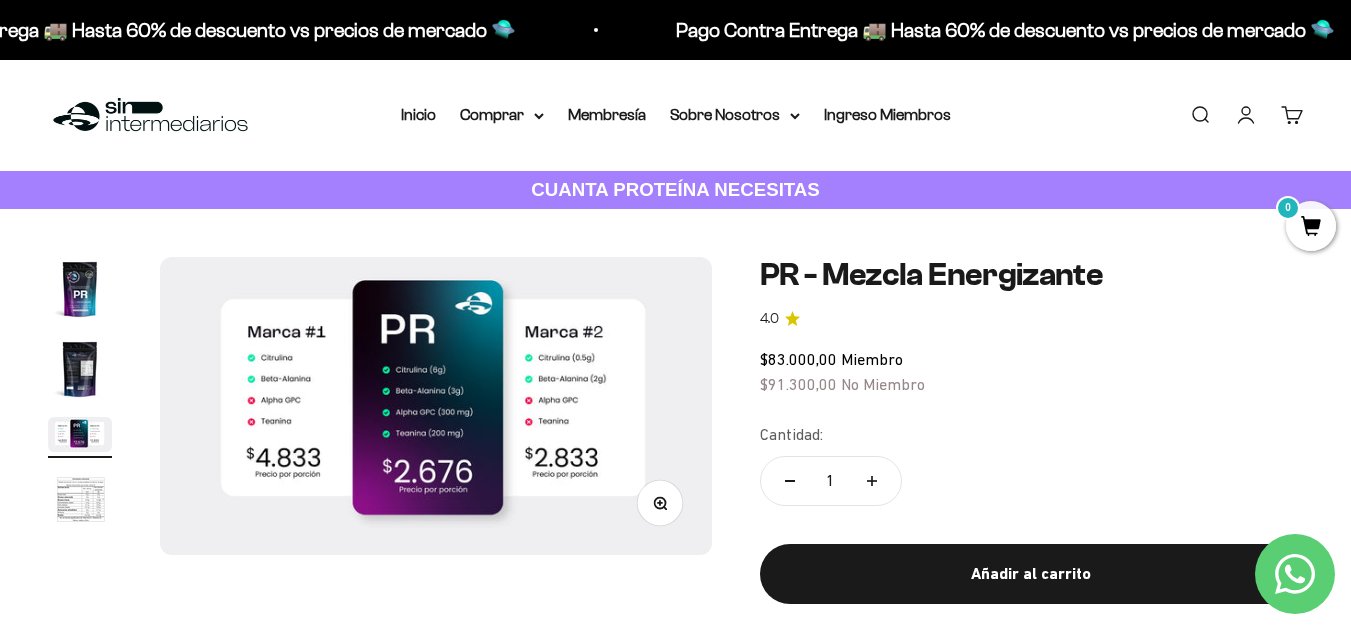 click at bounding box center [80, 501] 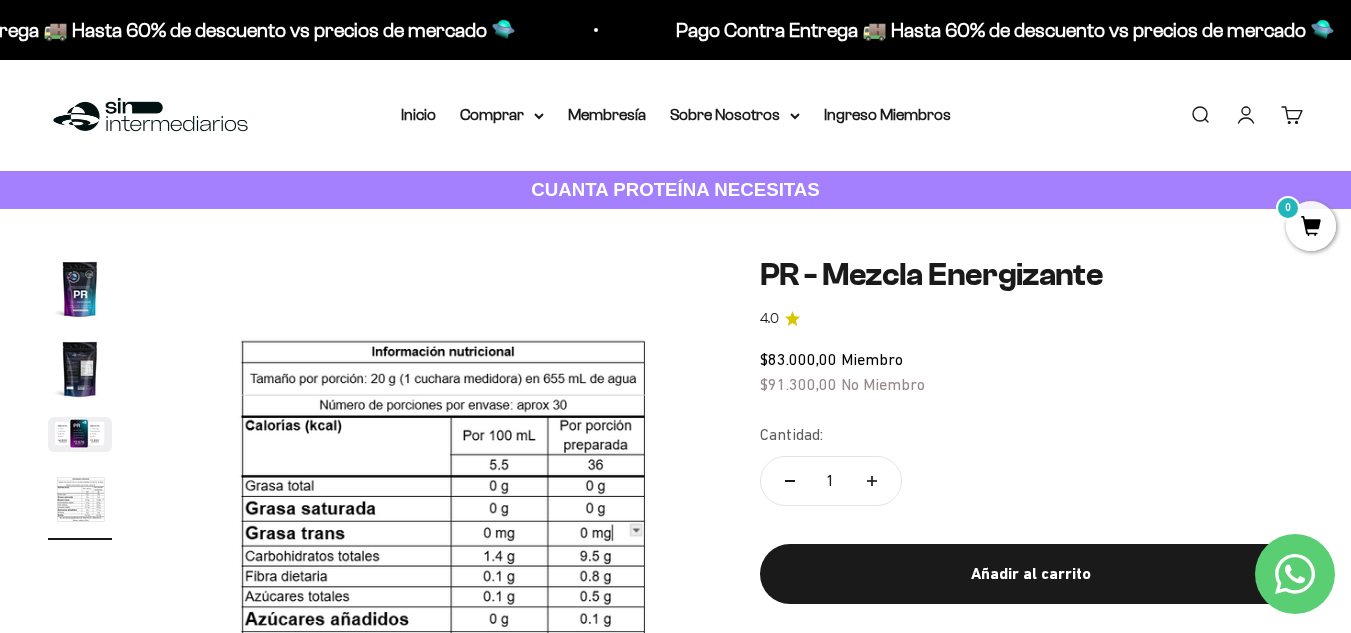 click at bounding box center (80, 434) 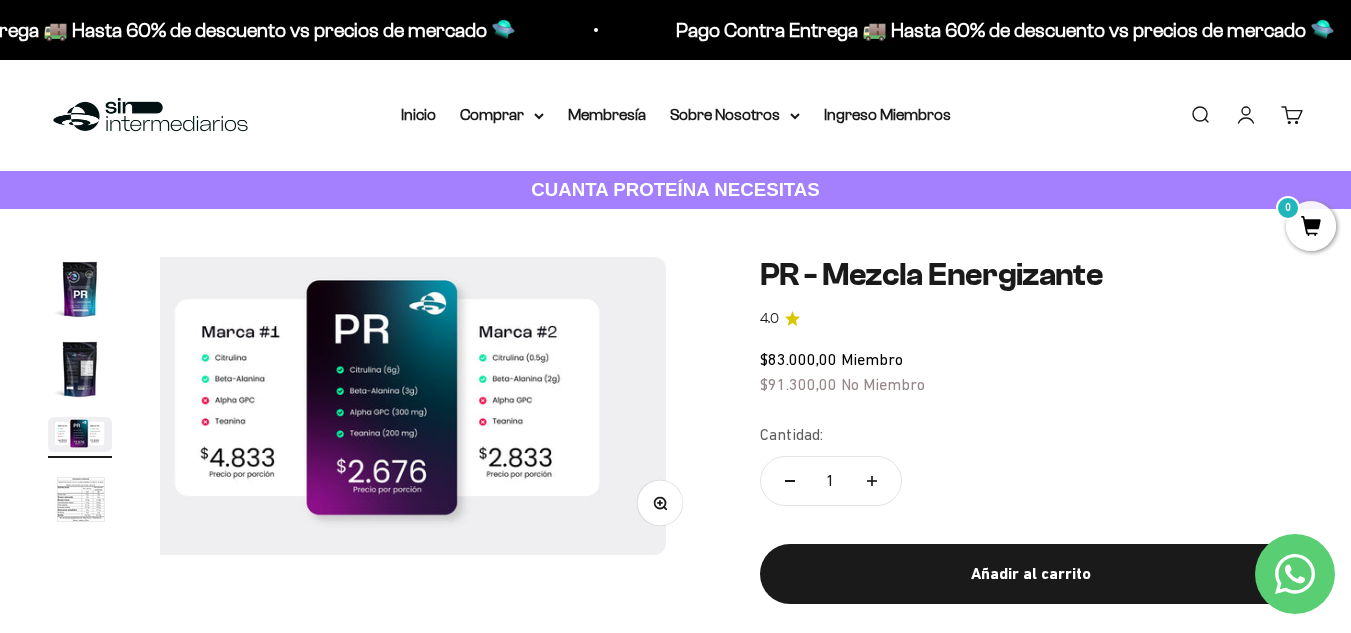 scroll, scrollTop: 0, scrollLeft: 1128, axis: horizontal 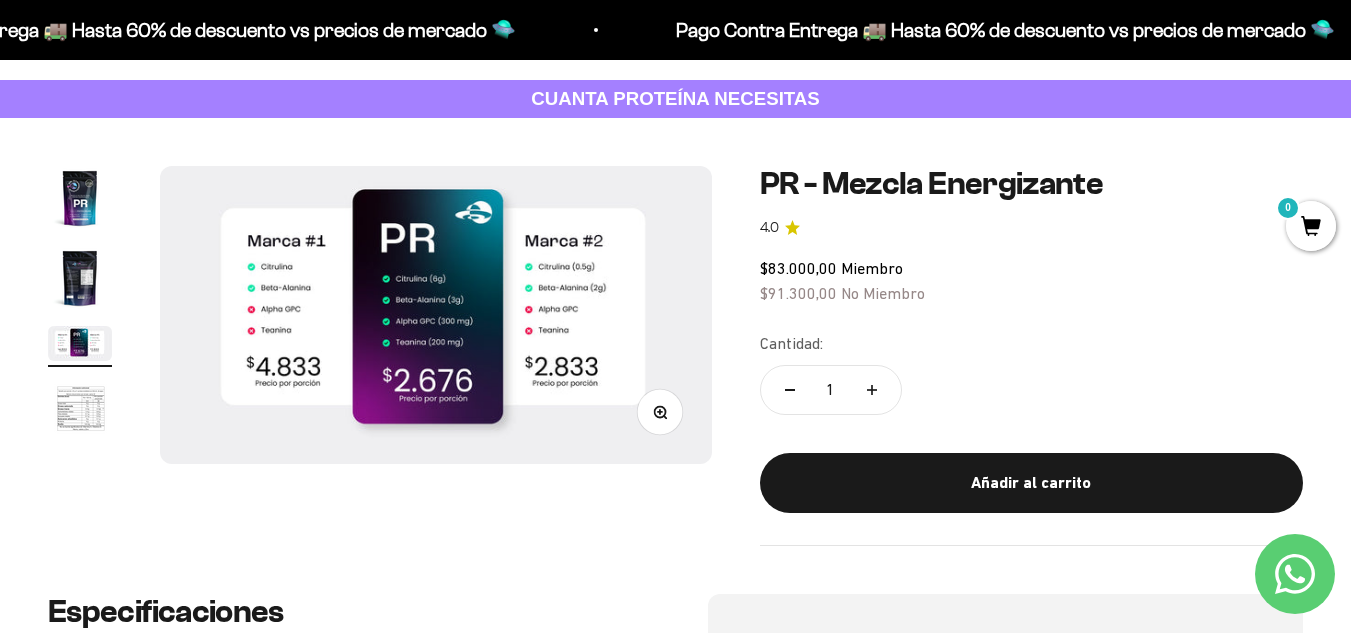 click at bounding box center [80, 410] 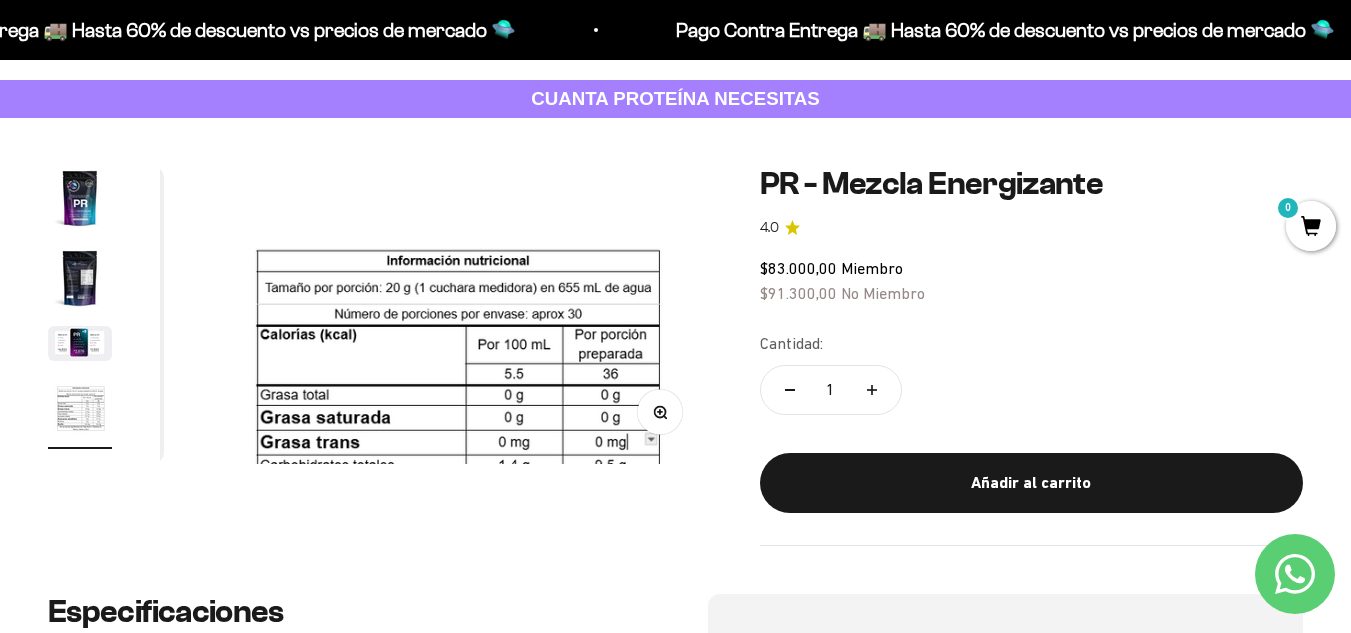 scroll, scrollTop: 0, scrollLeft: 1691, axis: horizontal 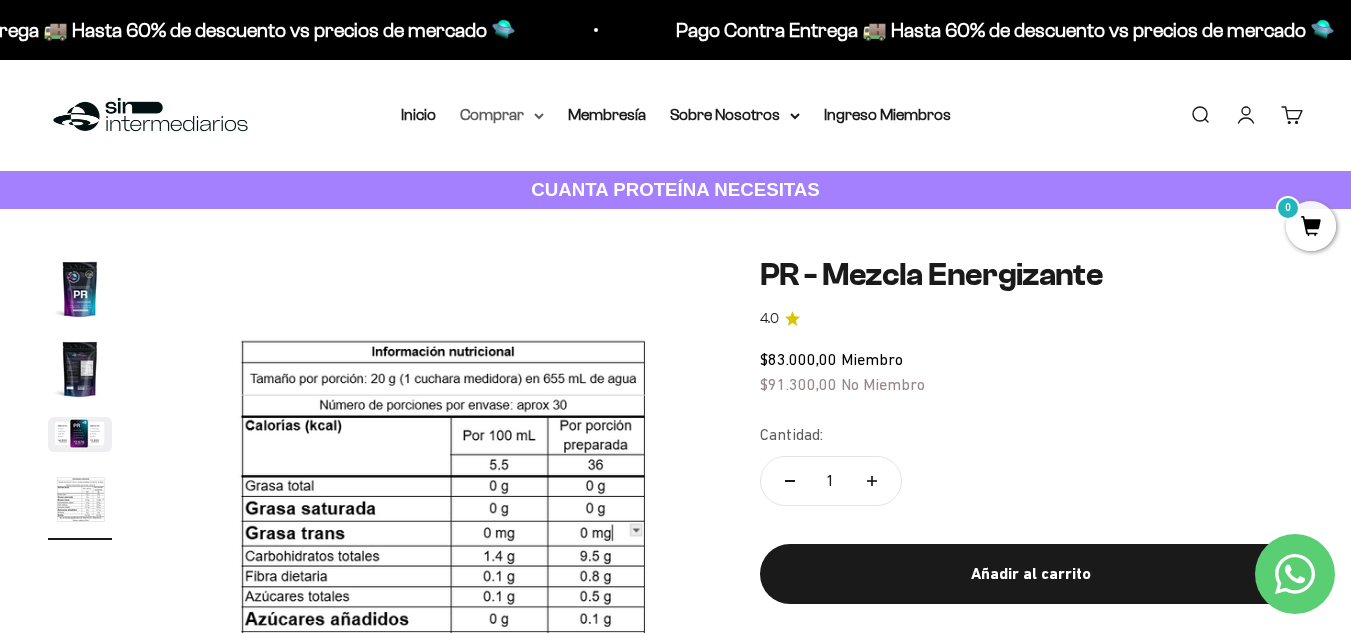 click on "Comprar" at bounding box center (502, 115) 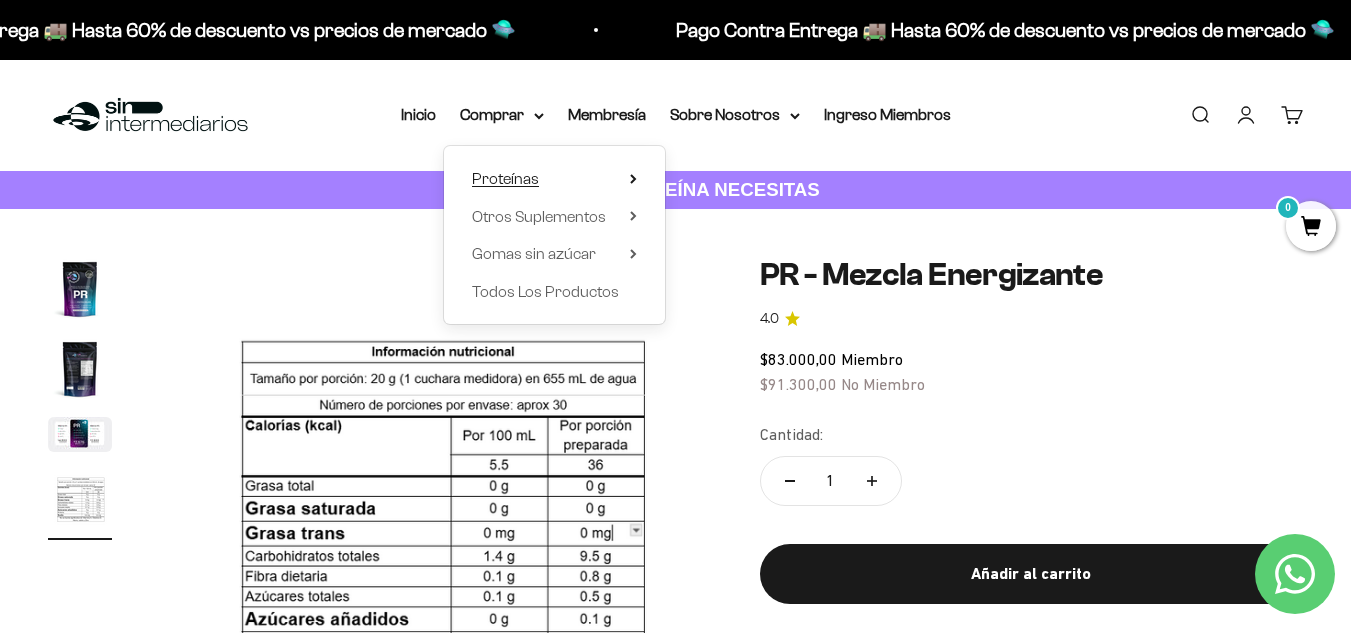 click on "Proteínas" at bounding box center (505, 178) 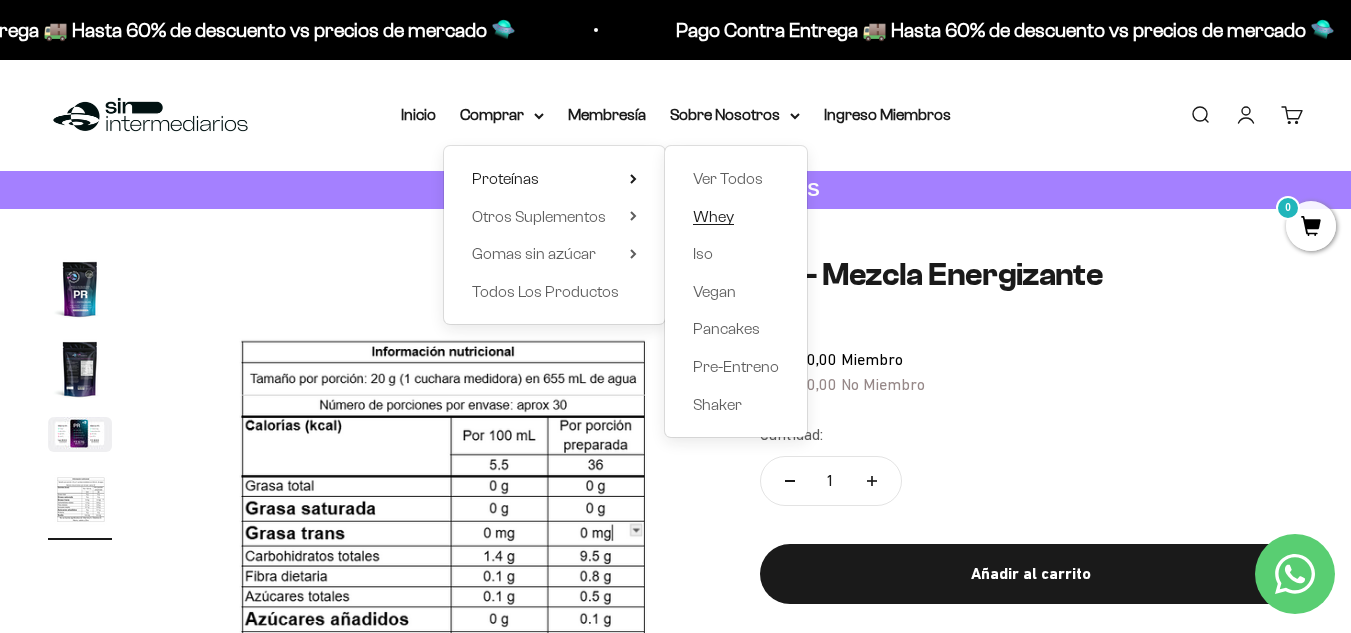 click on "Whey" at bounding box center (713, 216) 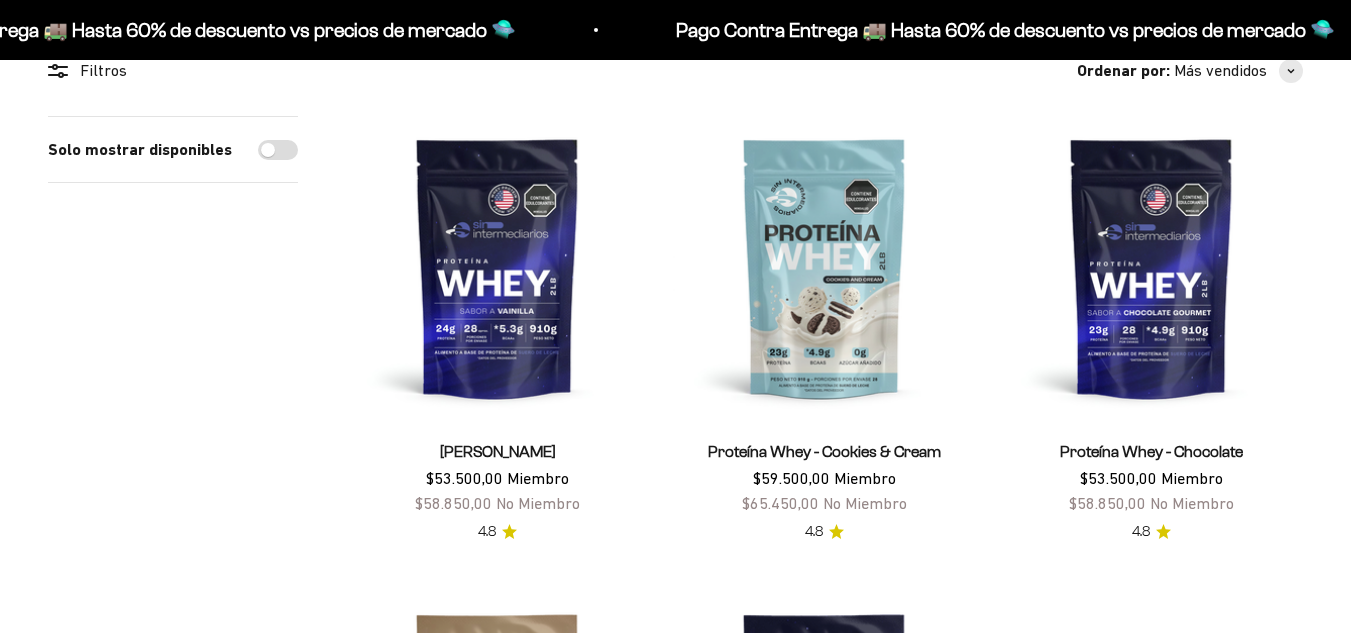 scroll, scrollTop: 200, scrollLeft: 0, axis: vertical 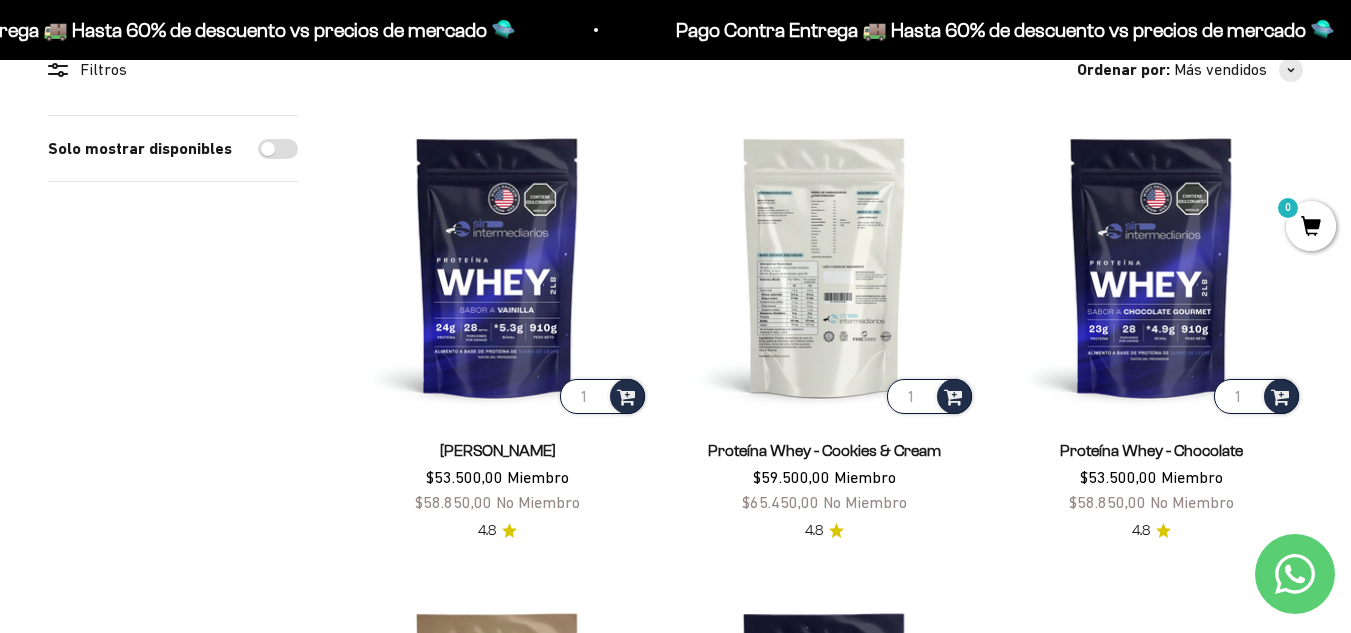 click at bounding box center [824, 266] 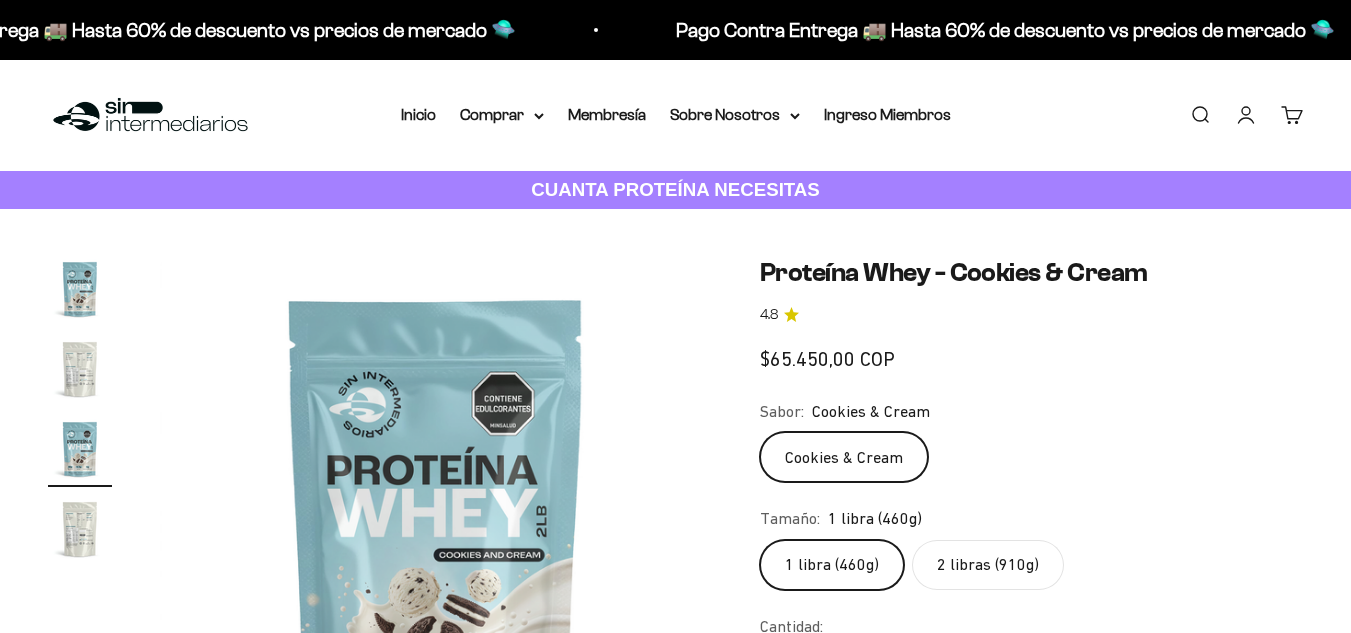 scroll, scrollTop: 0, scrollLeft: 0, axis: both 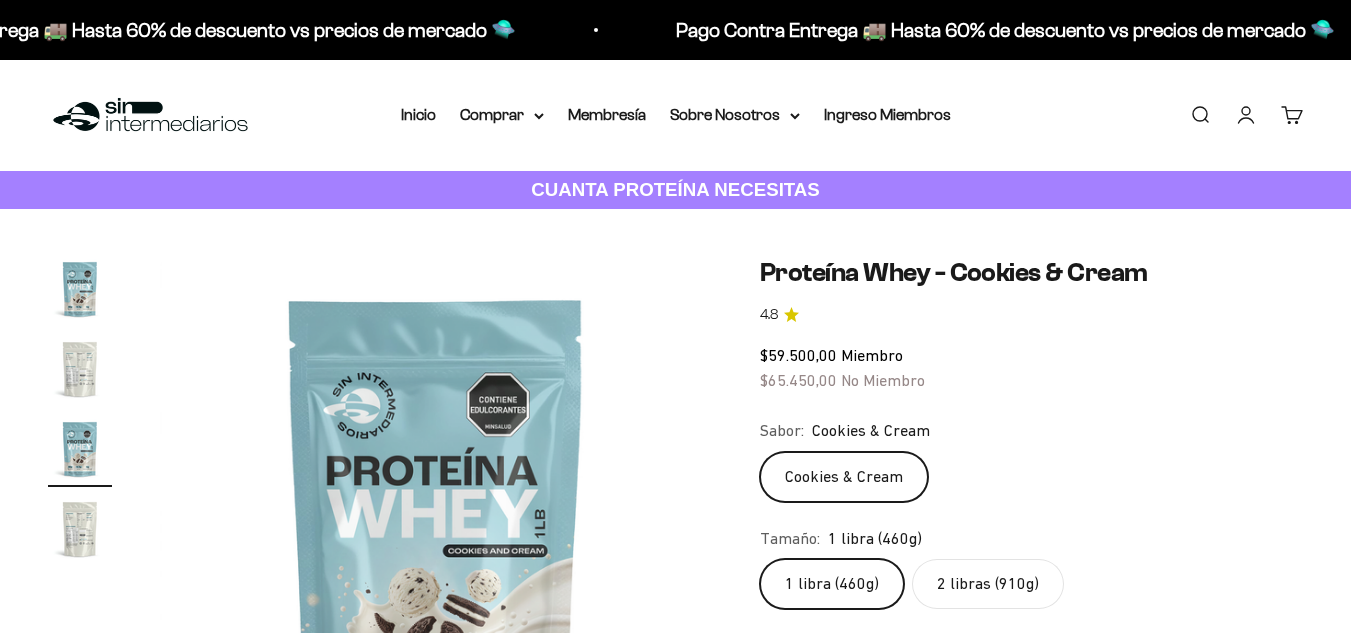 click at bounding box center (80, 529) 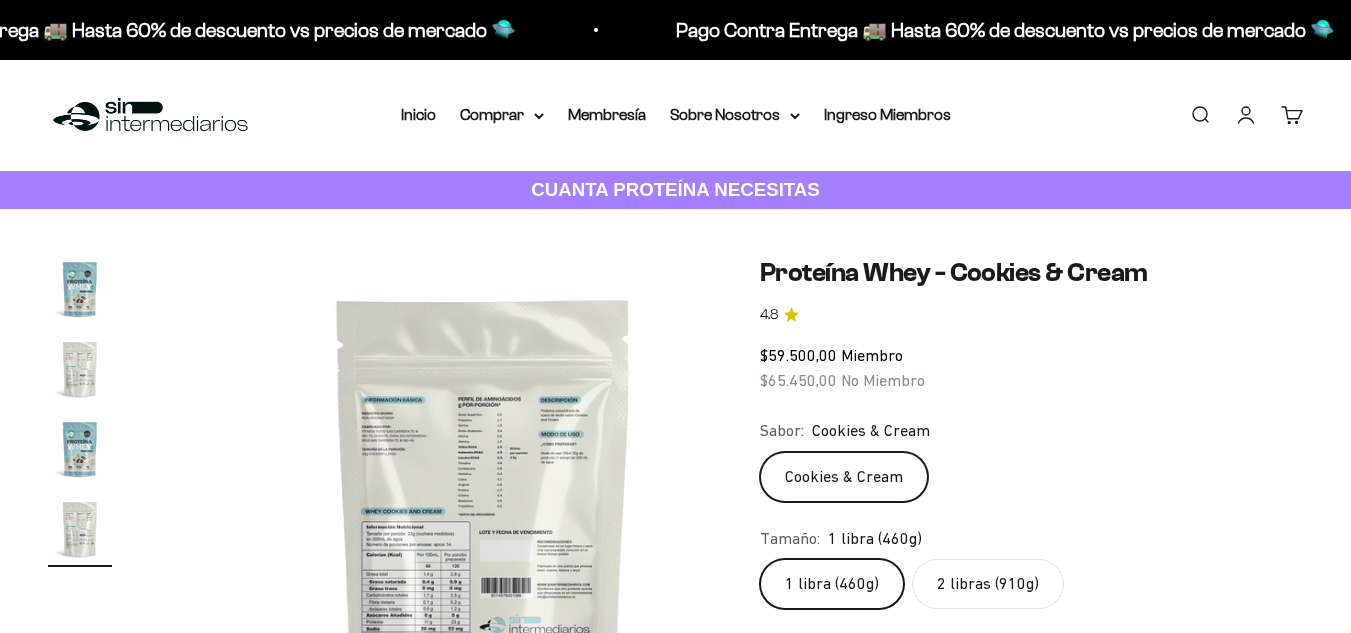 scroll, scrollTop: 0, scrollLeft: 1691, axis: horizontal 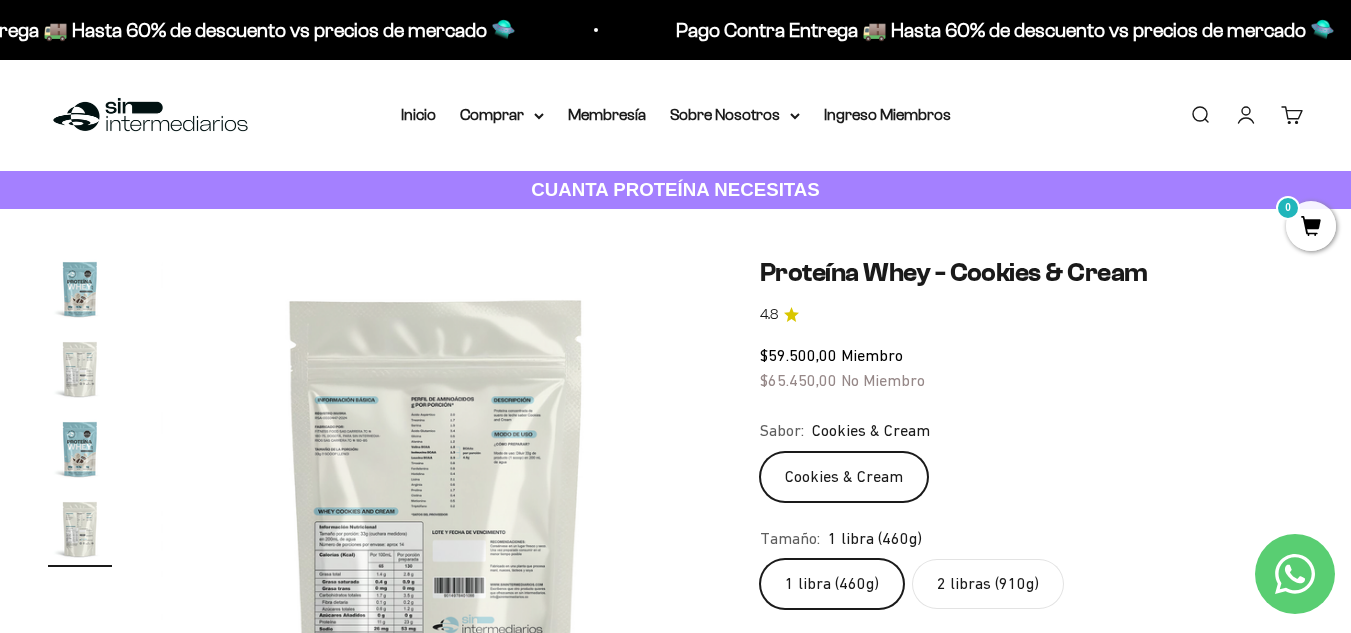 click at bounding box center (80, 369) 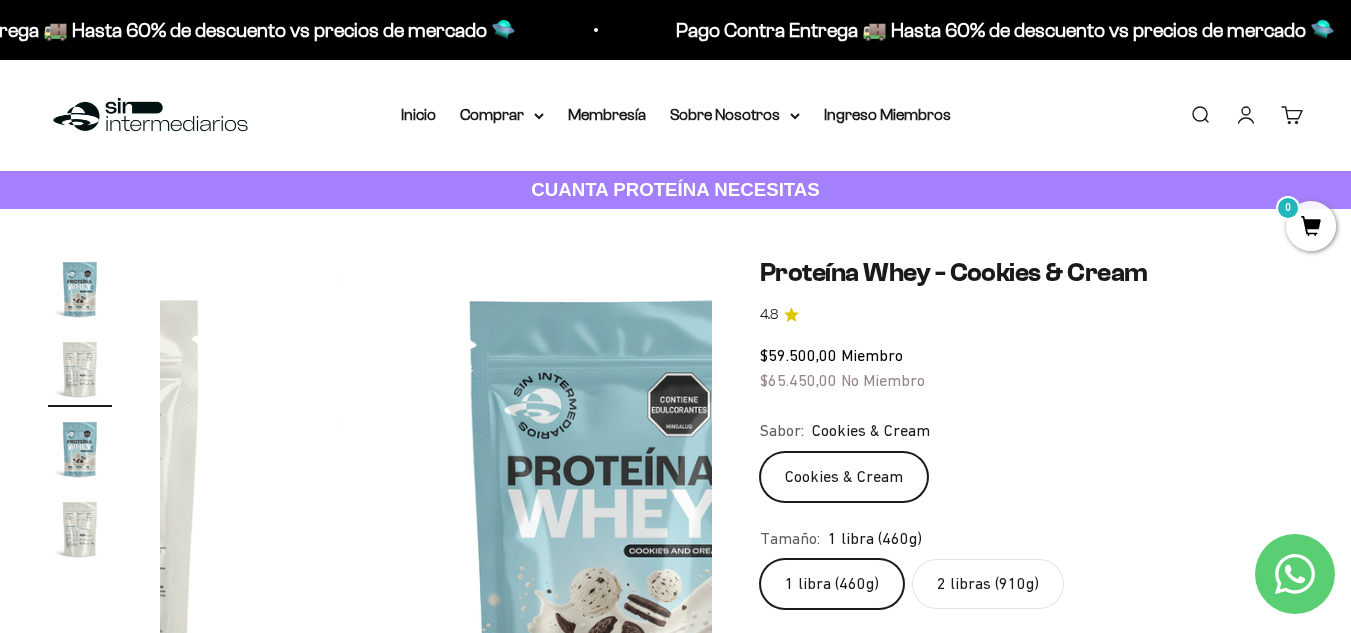 scroll, scrollTop: 0, scrollLeft: 564, axis: horizontal 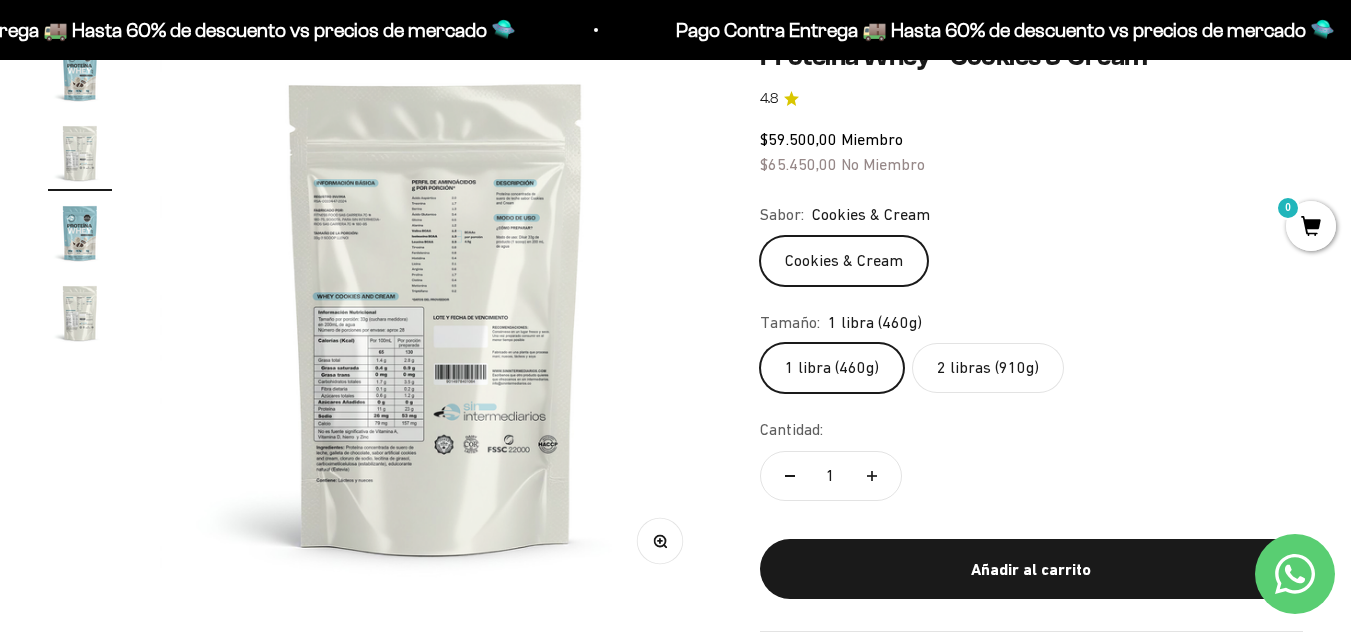 click at bounding box center [436, 317] 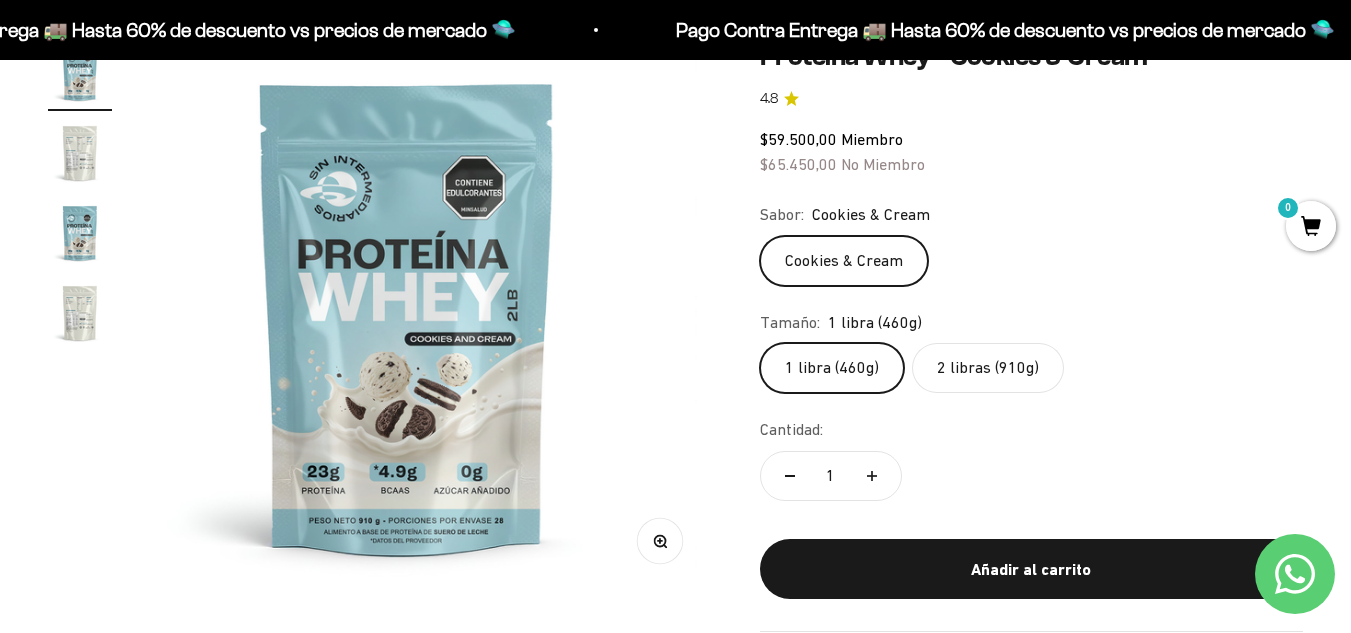 scroll, scrollTop: 0, scrollLeft: 0, axis: both 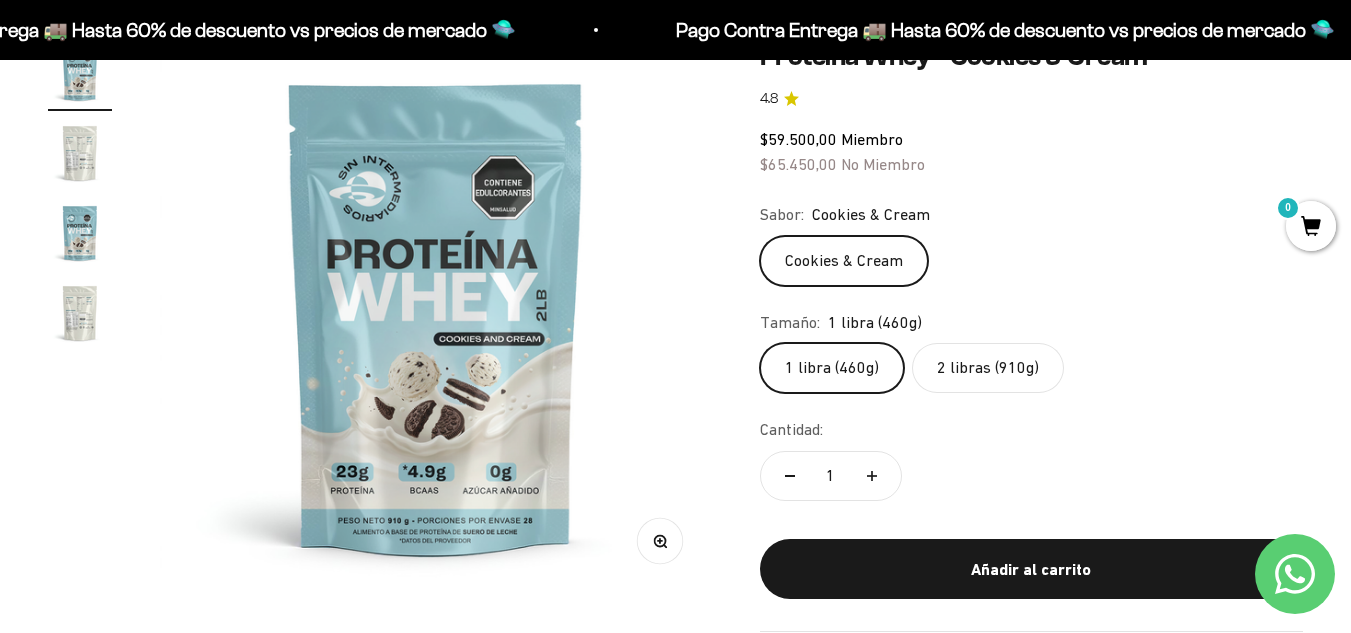 click at bounding box center [436, 317] 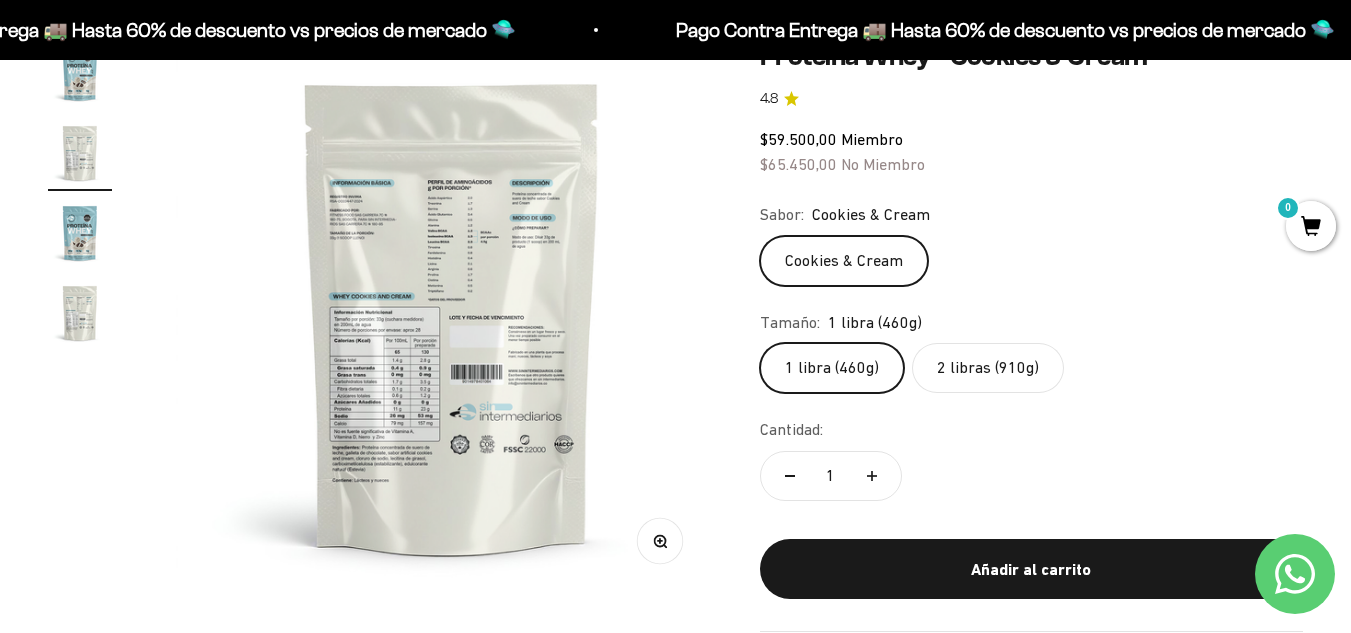 scroll, scrollTop: 0, scrollLeft: 564, axis: horizontal 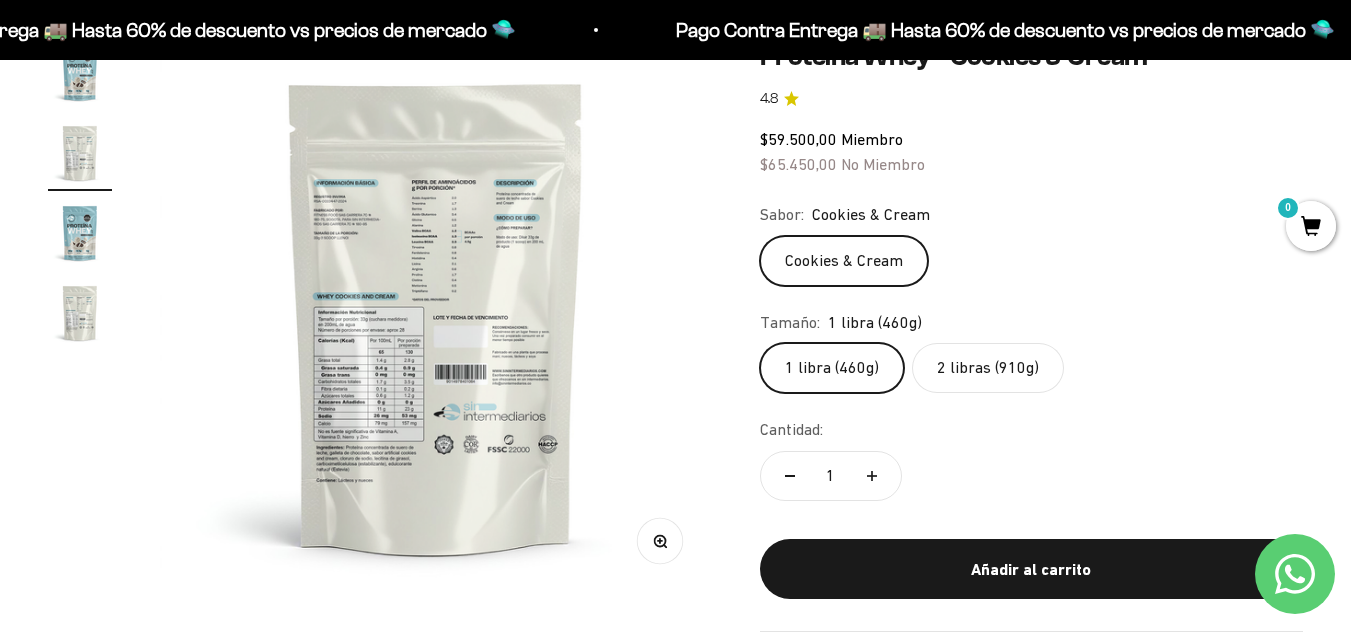 click on "Zoom" at bounding box center [659, 541] 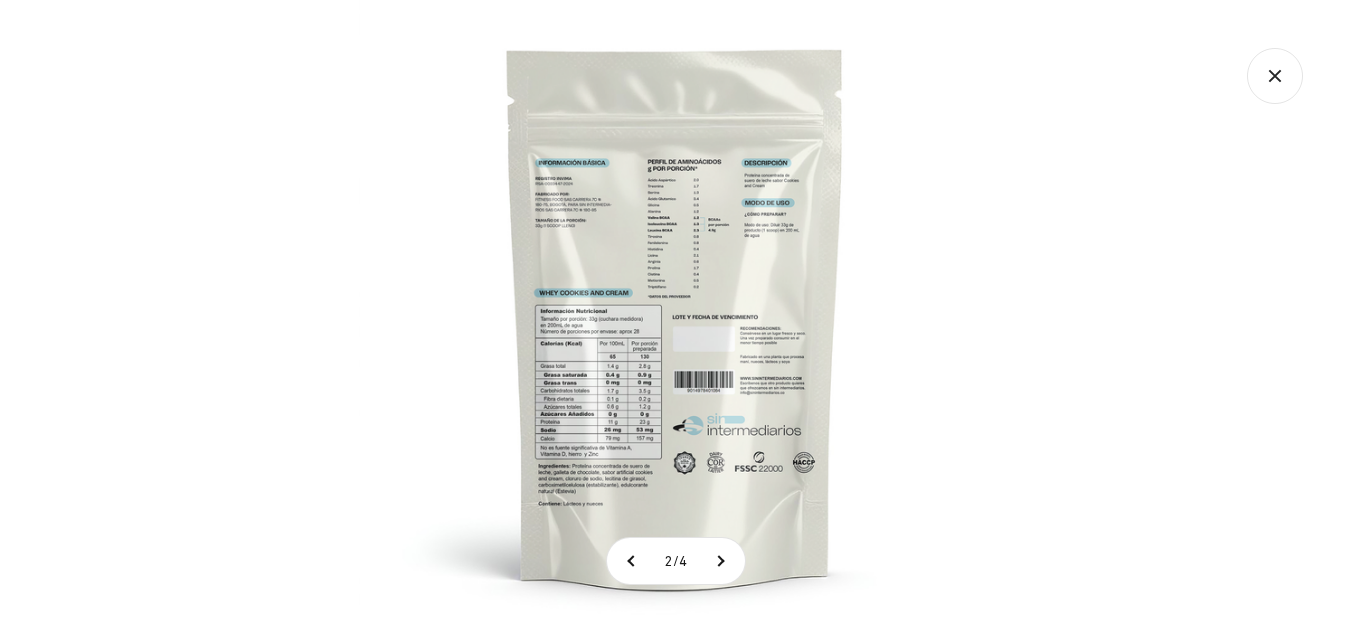 click at bounding box center [675, 316] 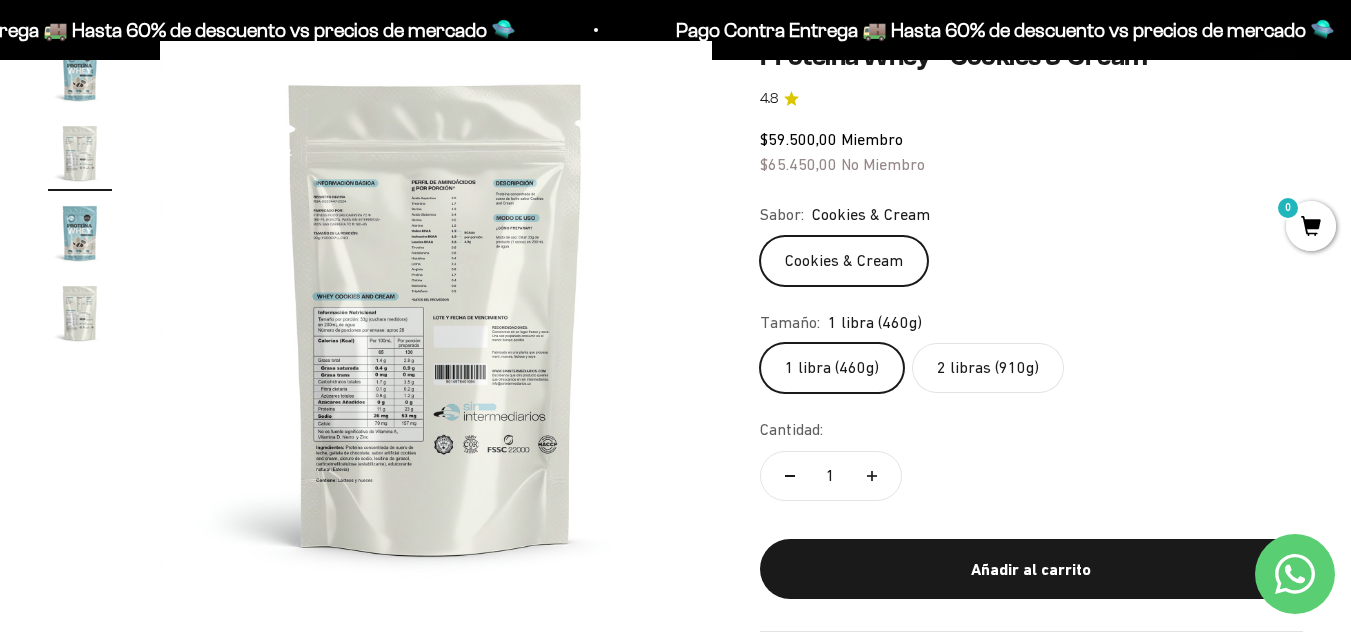 type 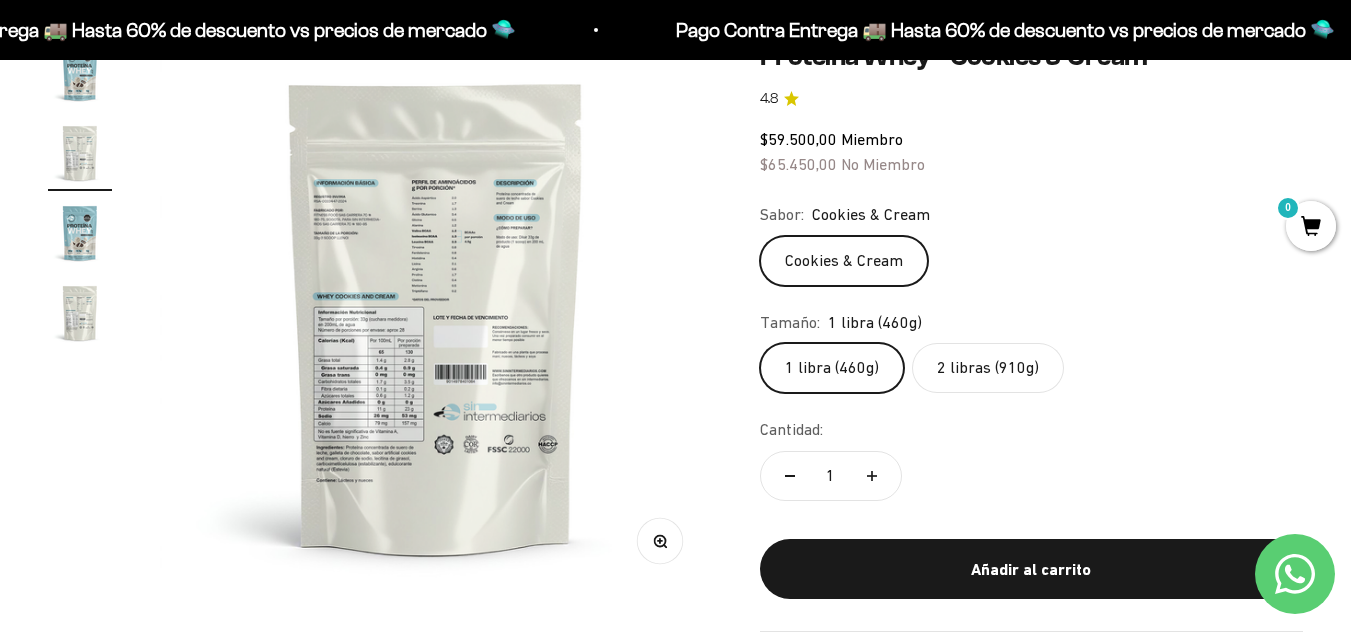 scroll, scrollTop: 0, scrollLeft: 0, axis: both 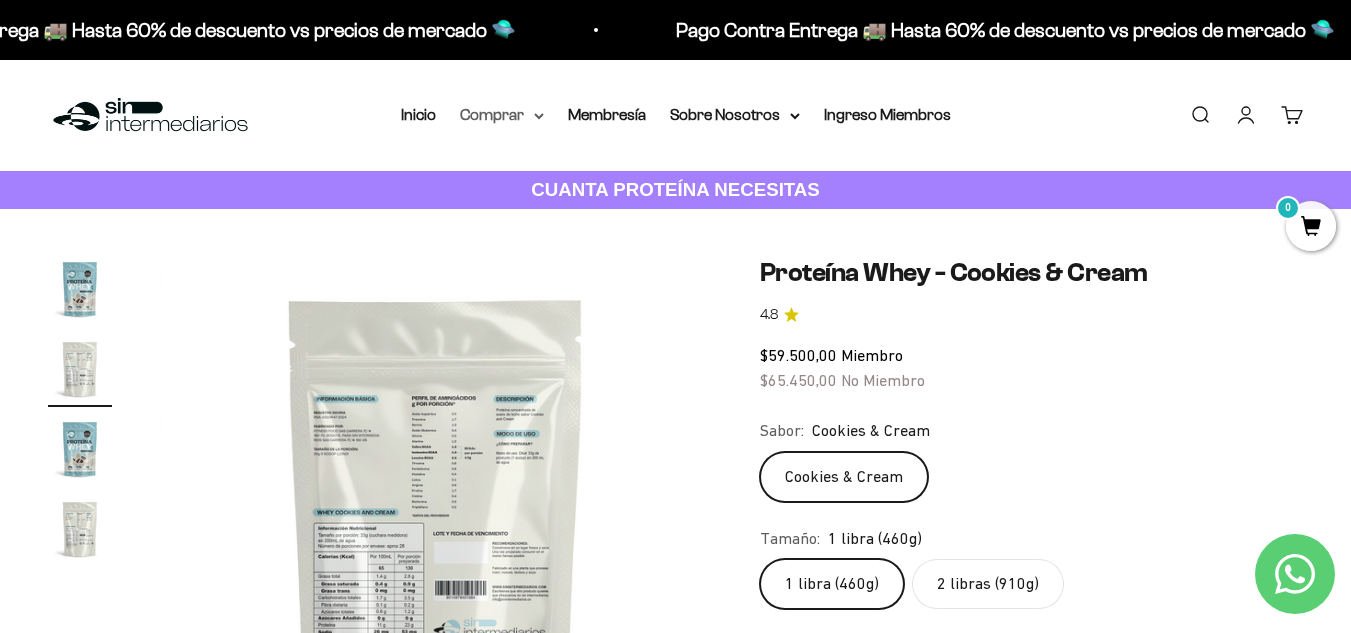 click on "Comprar" at bounding box center (502, 115) 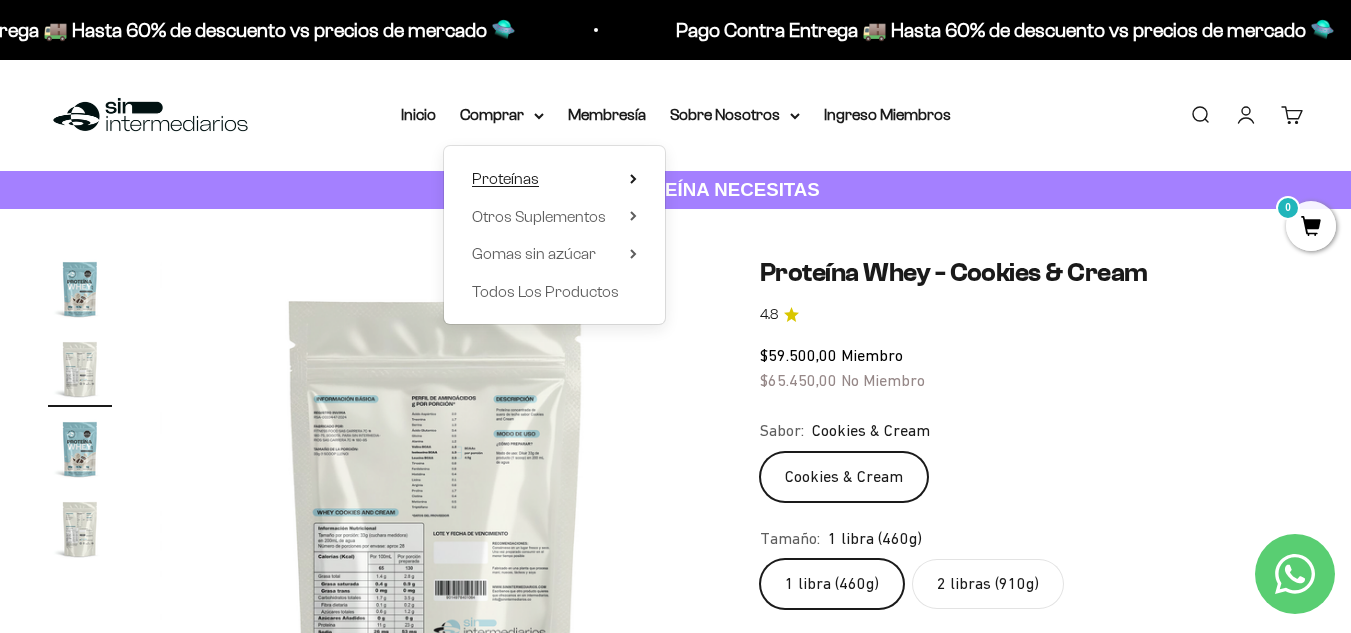 click on "Proteínas" at bounding box center (554, 179) 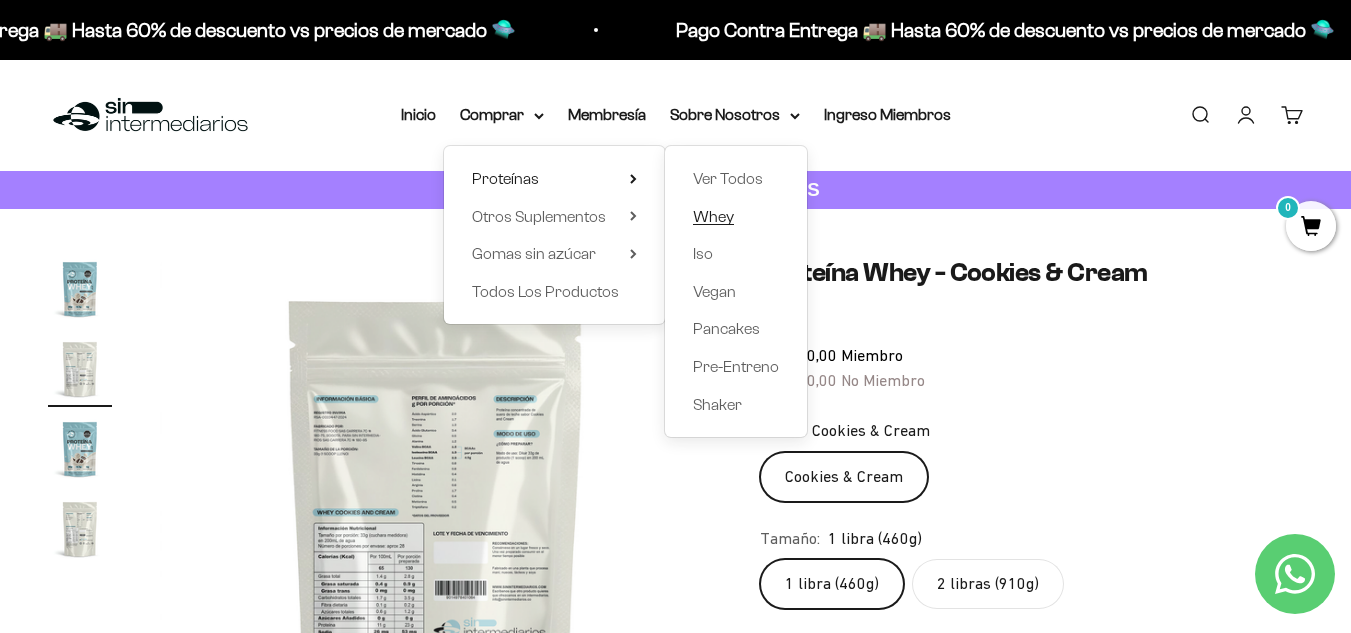 click on "Whey" at bounding box center (713, 216) 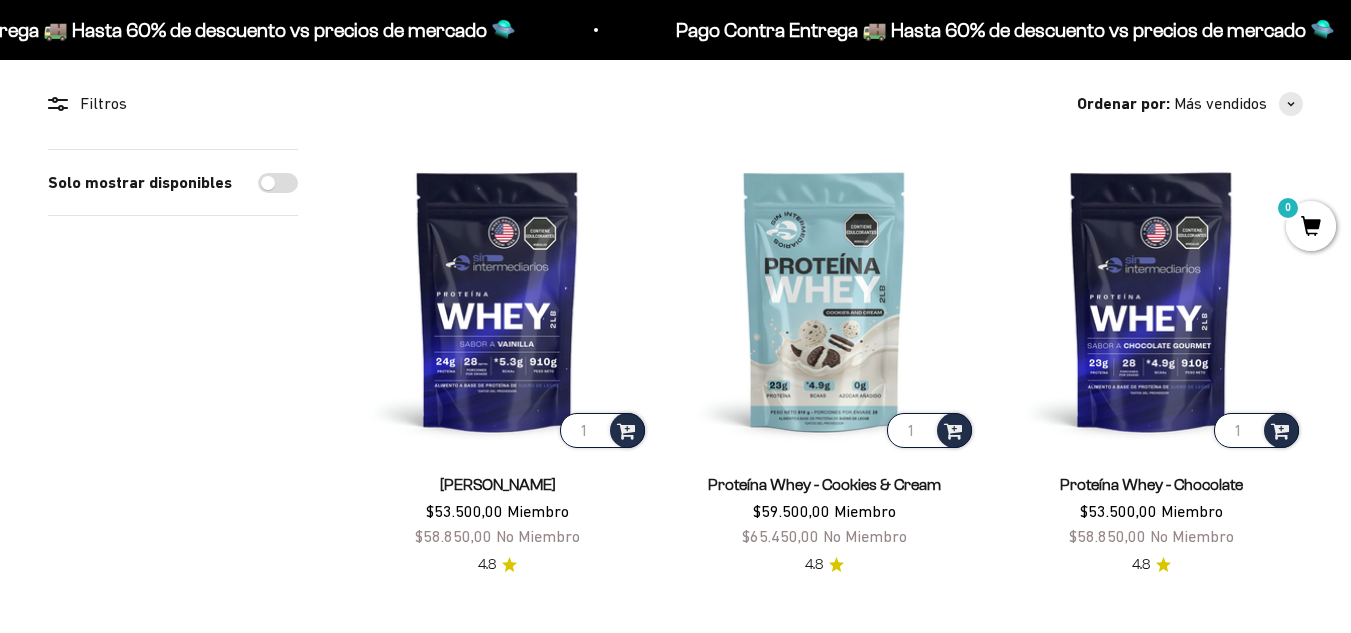 scroll, scrollTop: 167, scrollLeft: 0, axis: vertical 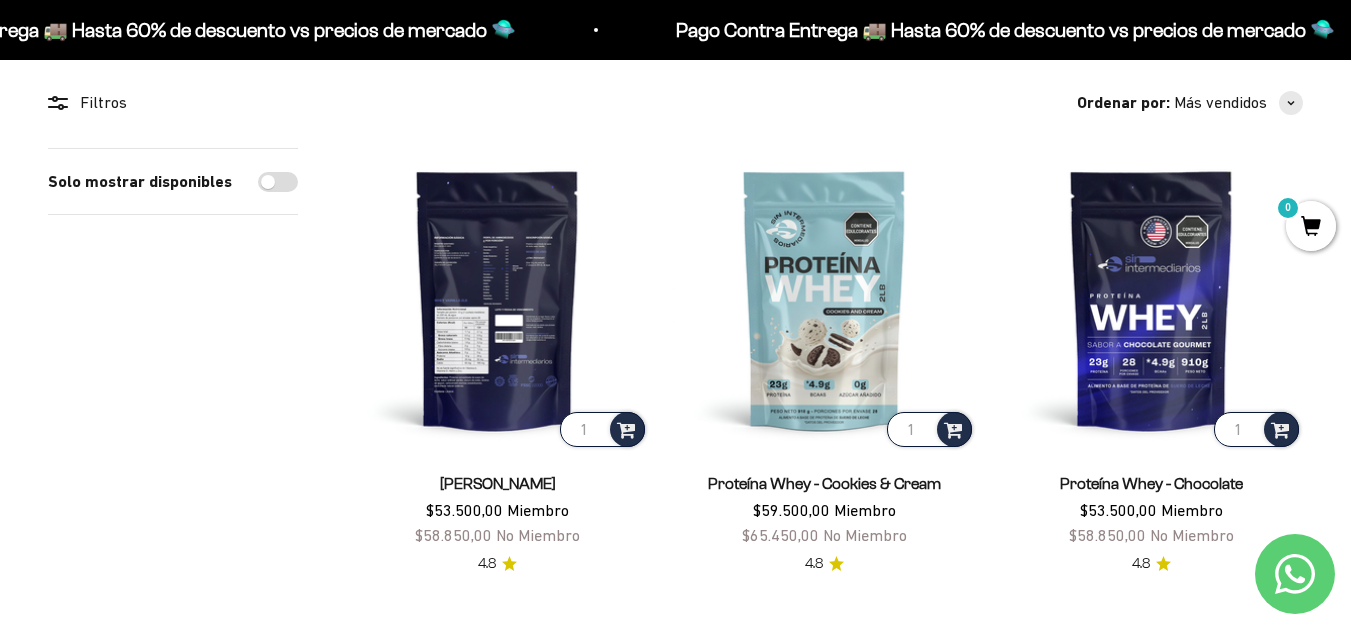 click at bounding box center (497, 299) 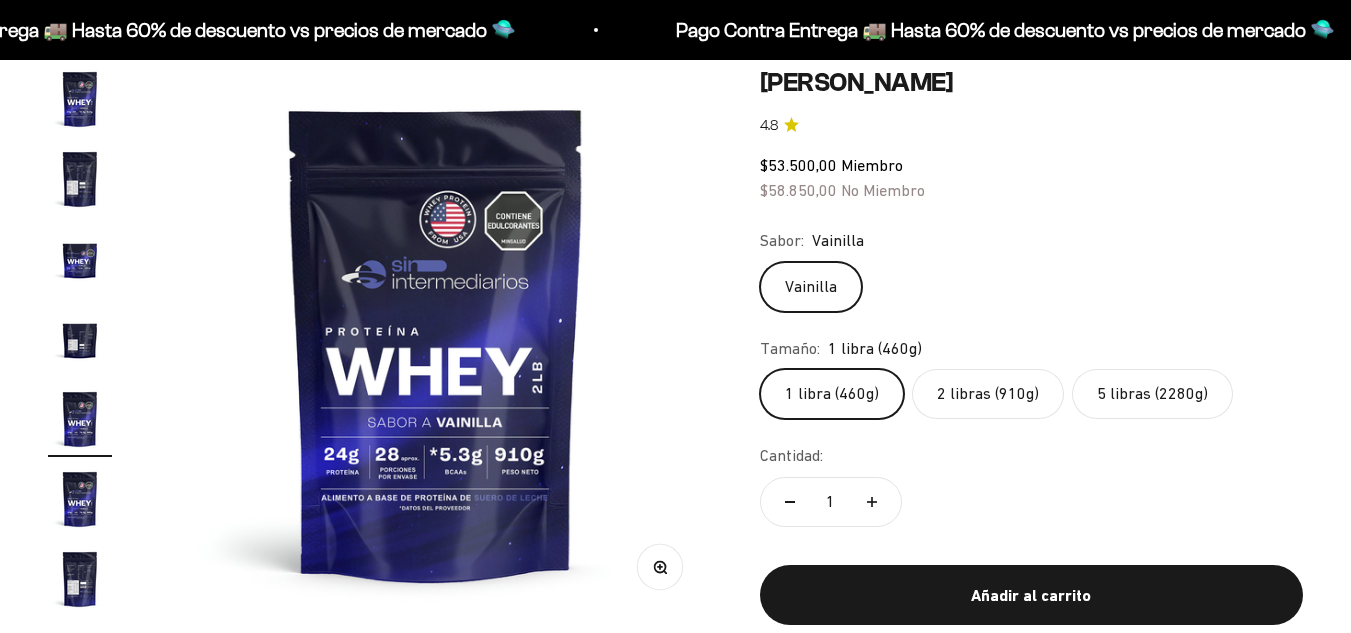 scroll, scrollTop: 190, scrollLeft: 0, axis: vertical 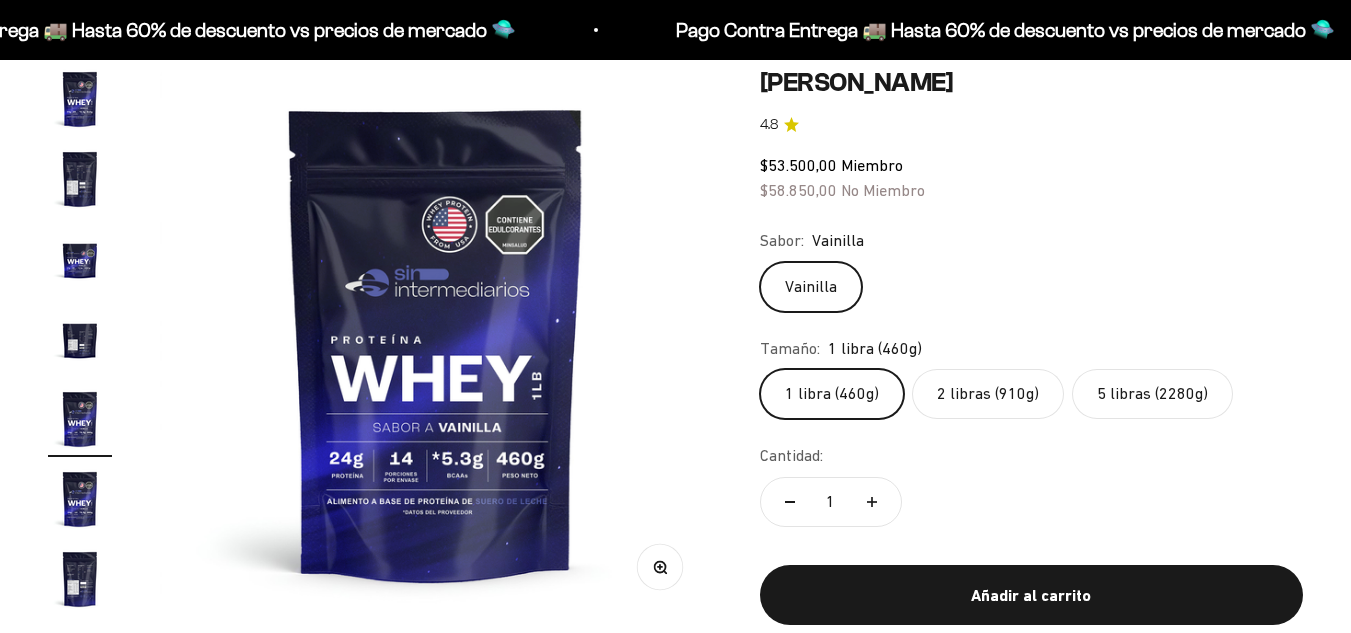 click on "5 libras (2280g)" 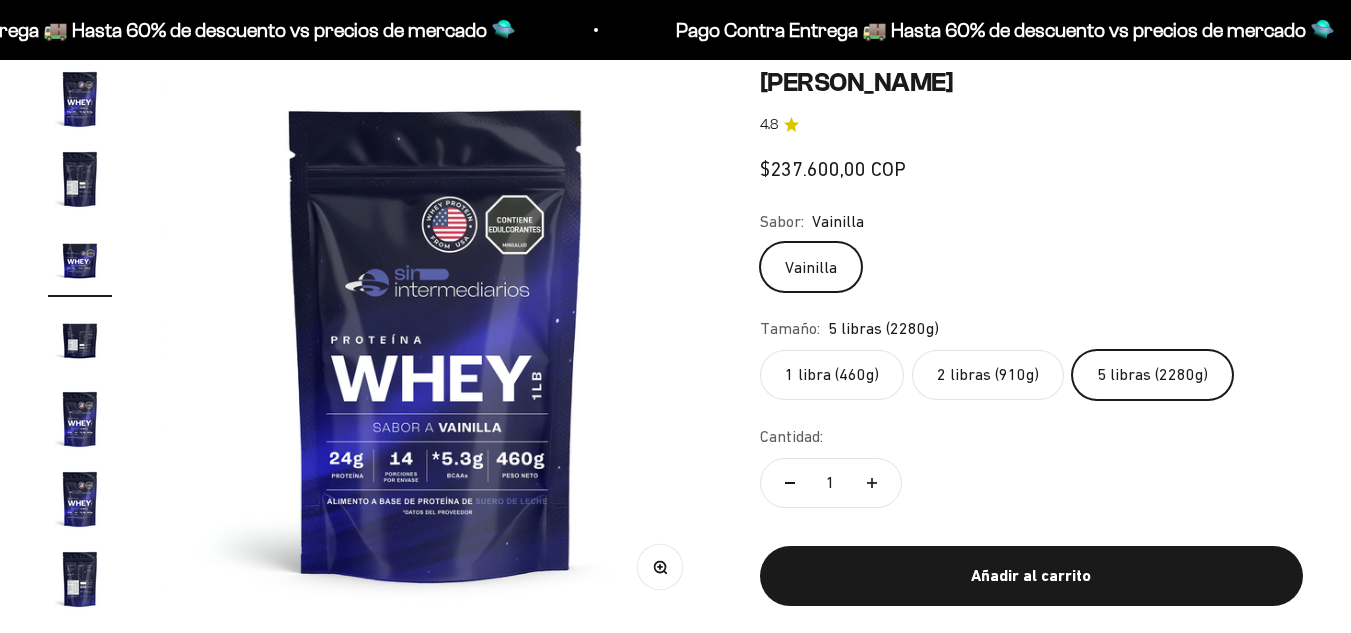 scroll, scrollTop: 0, scrollLeft: 1128, axis: horizontal 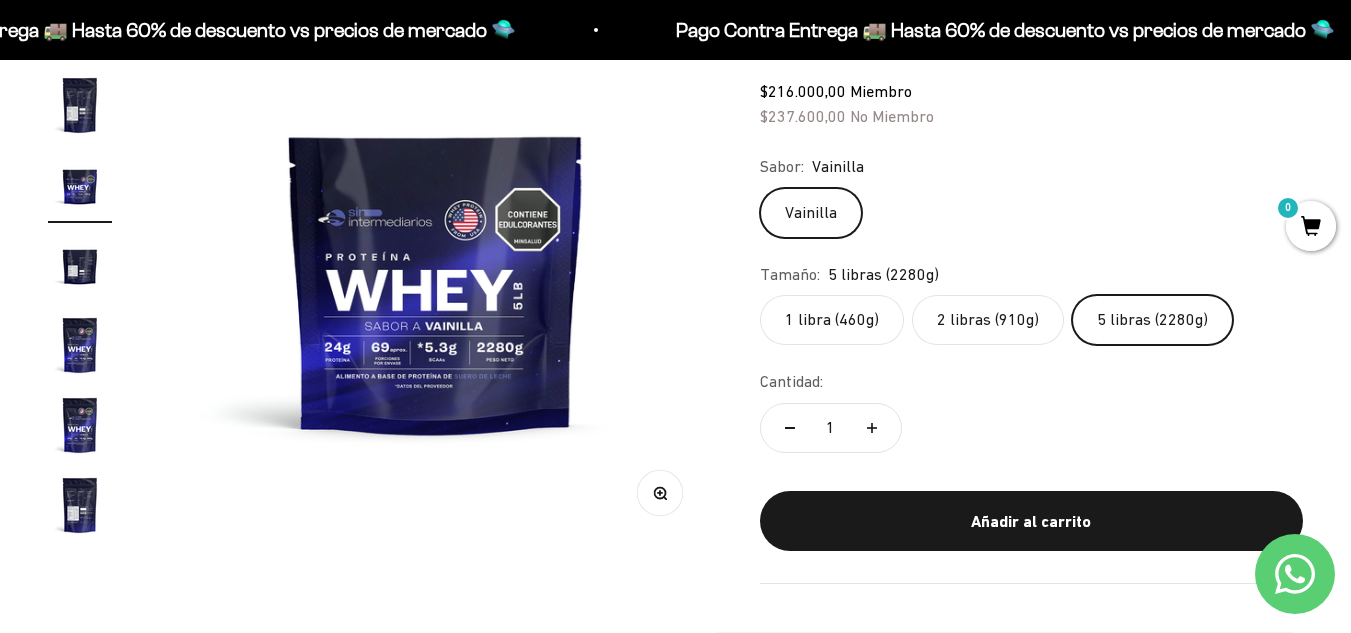 click on "2 libras (910g)" 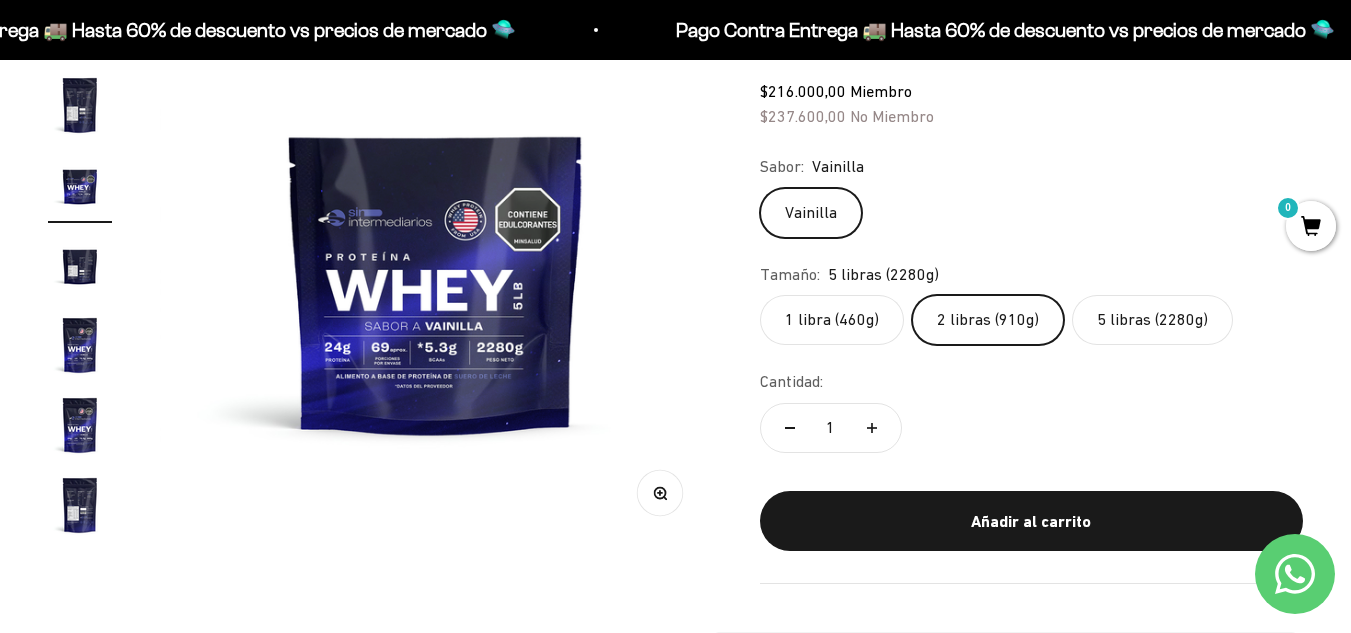 scroll, scrollTop: 0, scrollLeft: 0, axis: both 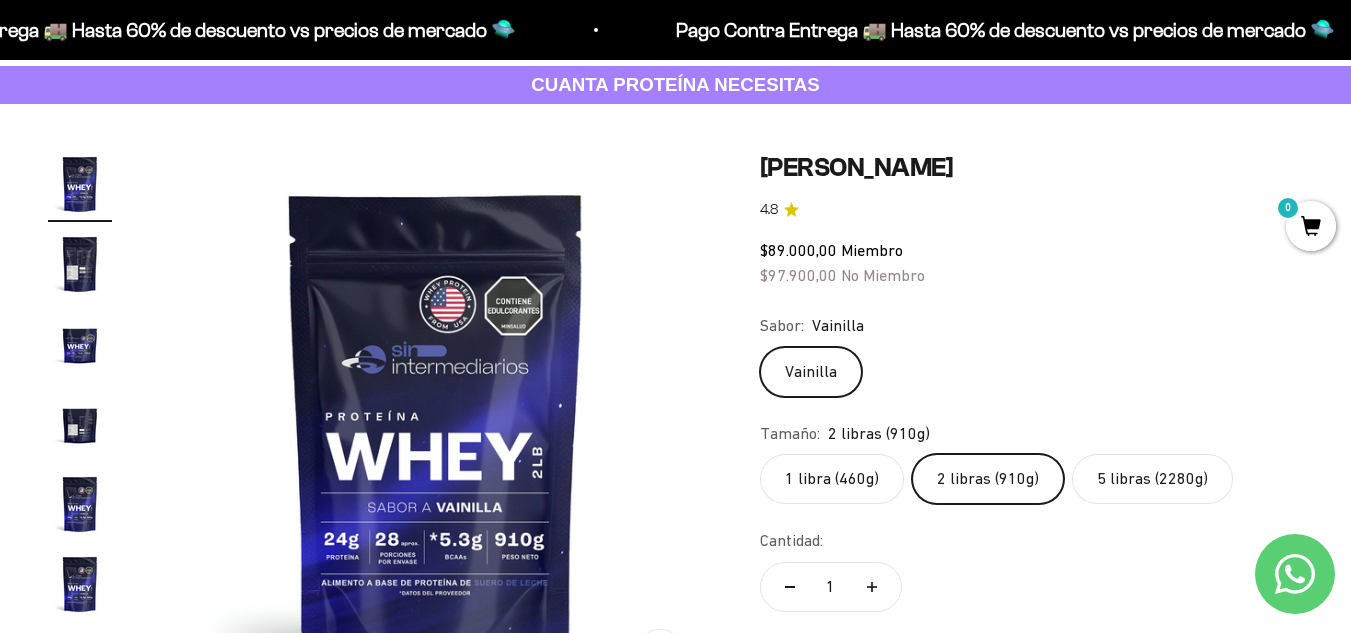 click at bounding box center [80, 264] 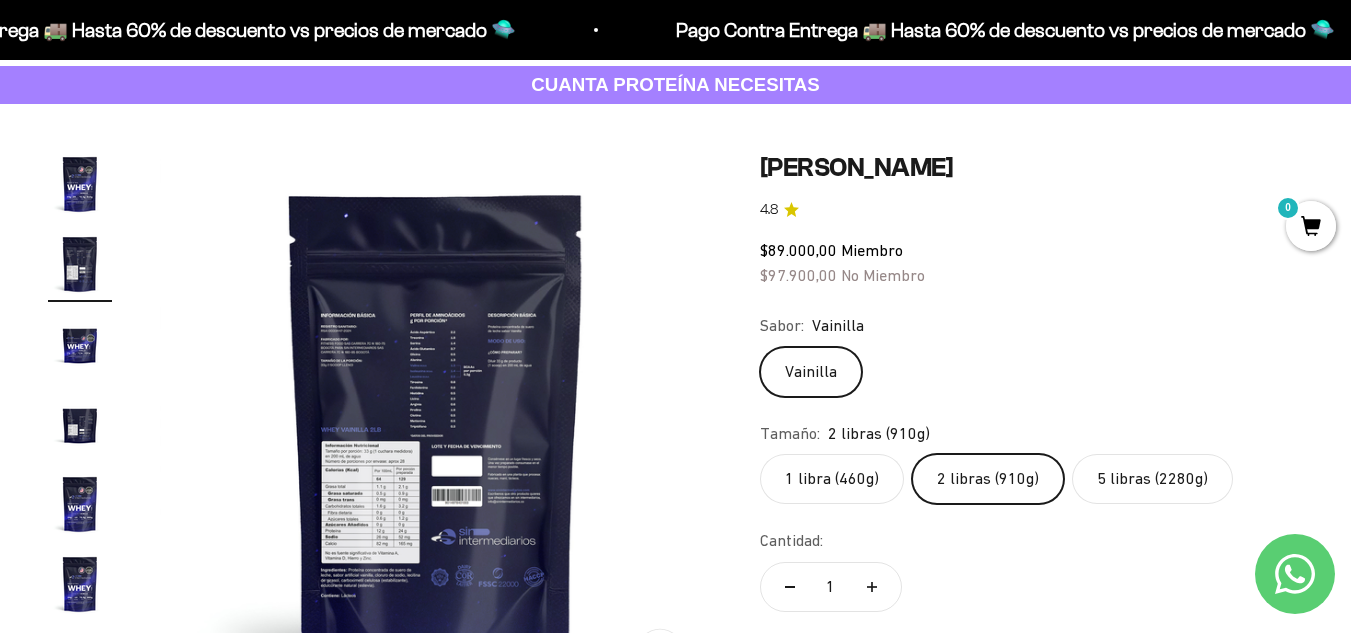 click at bounding box center [436, 428] 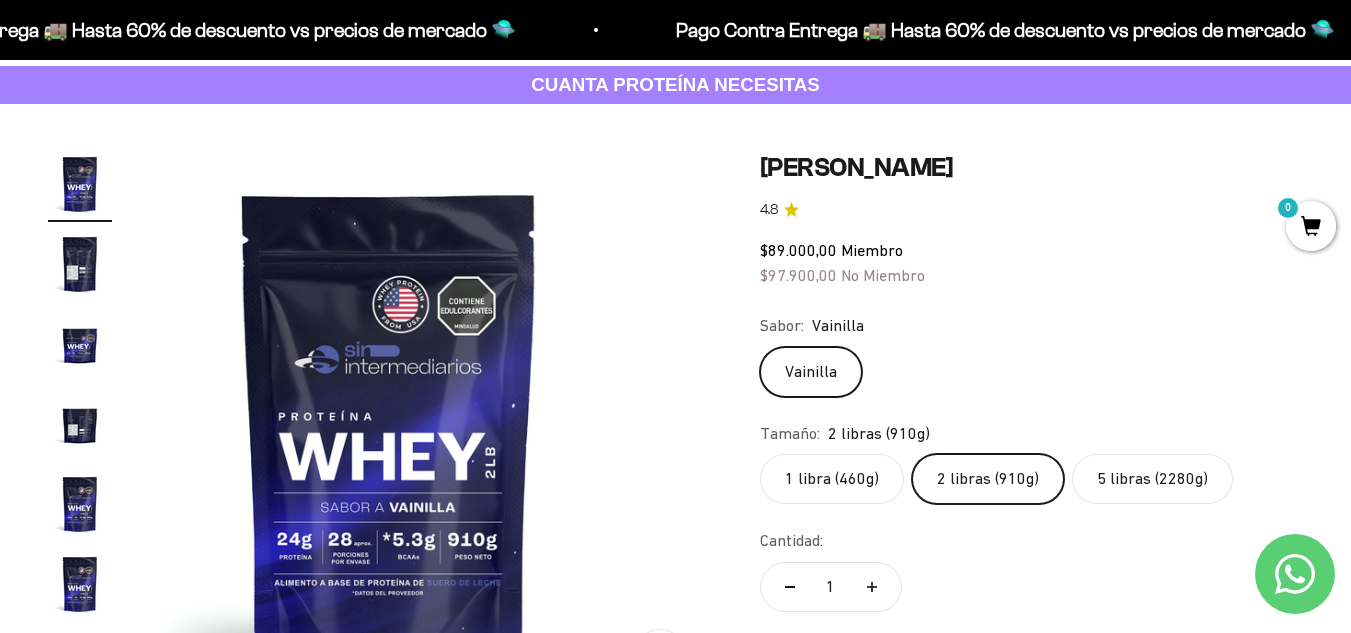 scroll, scrollTop: 0, scrollLeft: 0, axis: both 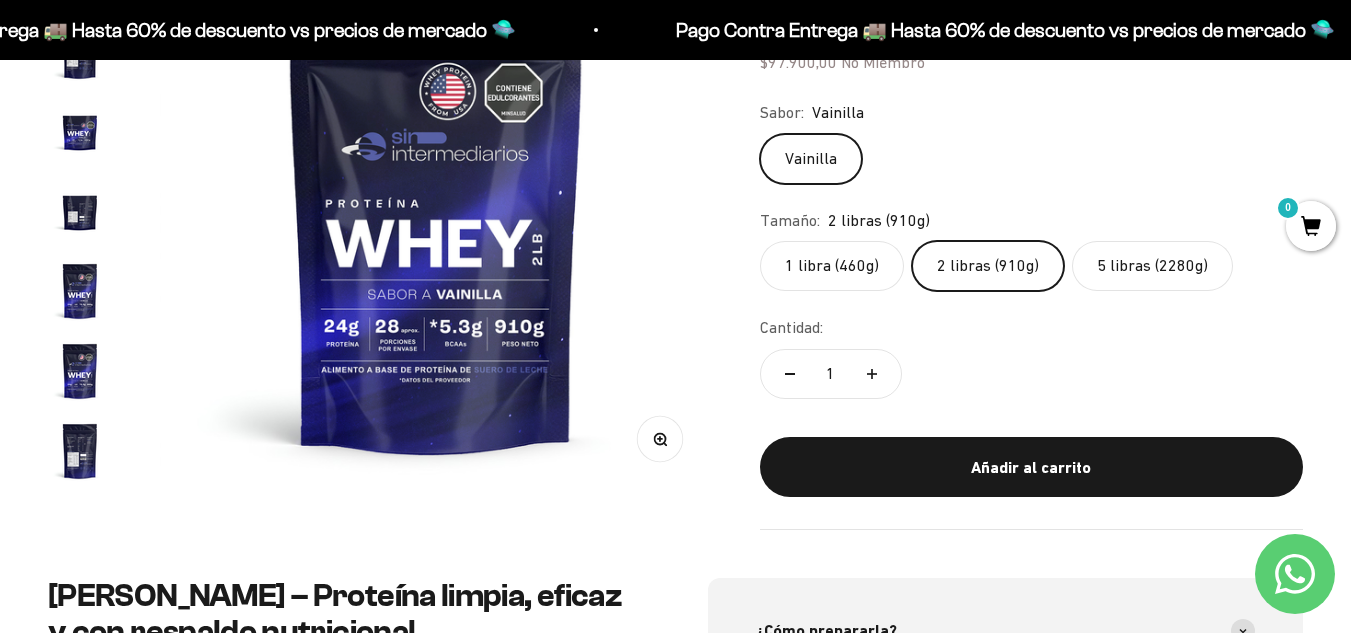 click at bounding box center (80, 451) 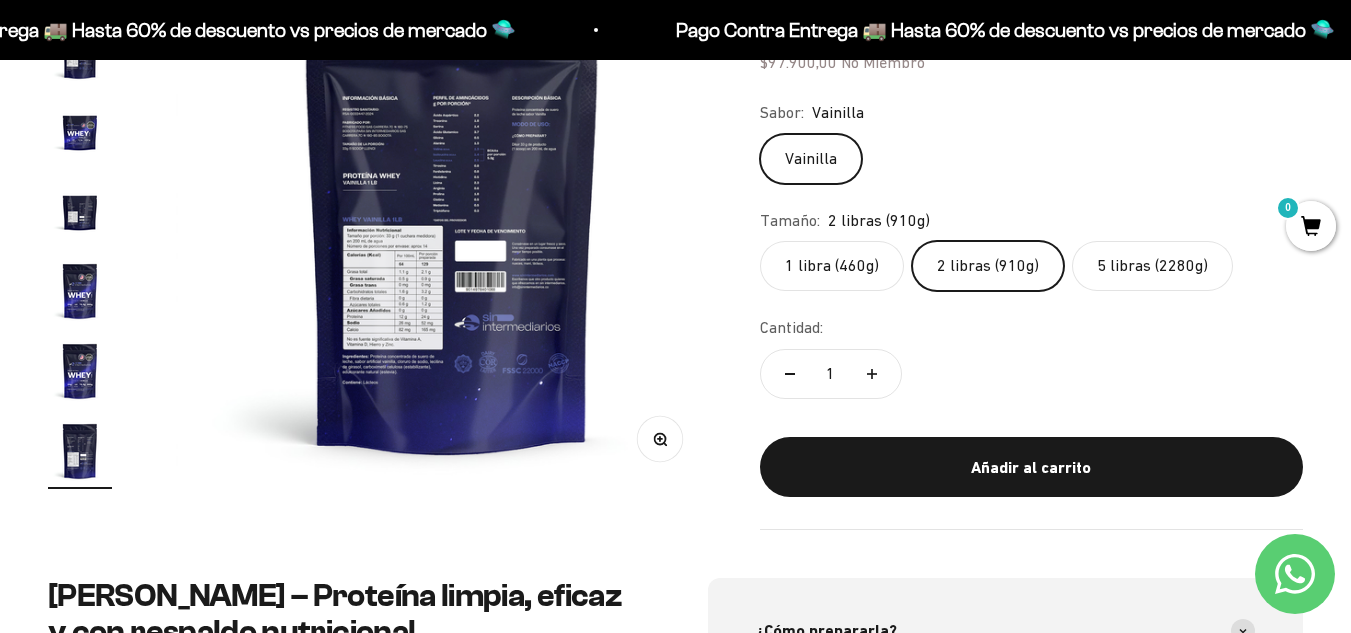 scroll, scrollTop: 0, scrollLeft: 3383, axis: horizontal 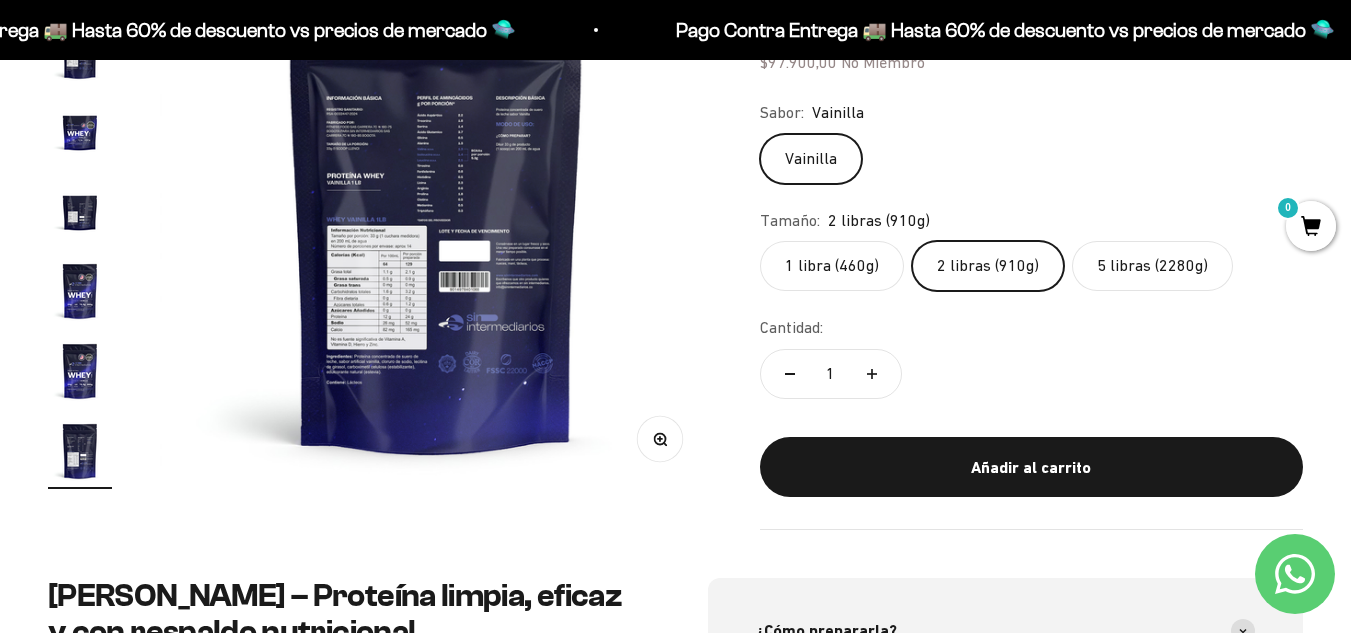 click 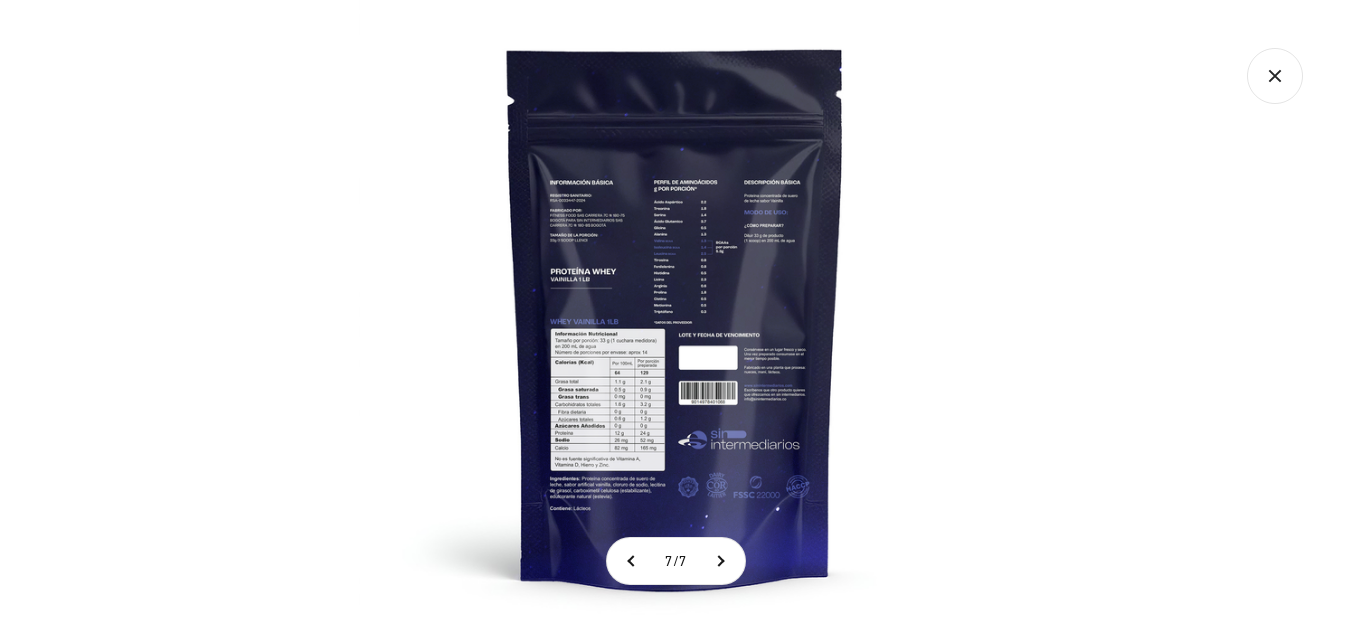 click at bounding box center [675, 316] 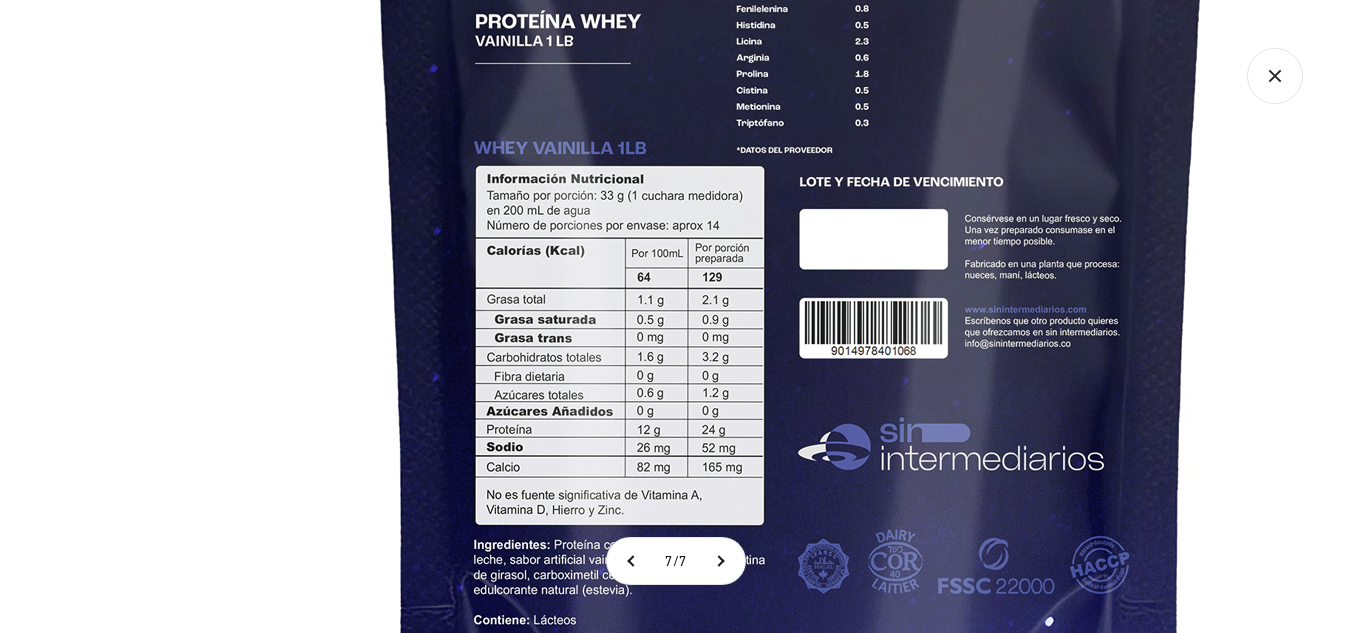 click at bounding box center [791, 135] 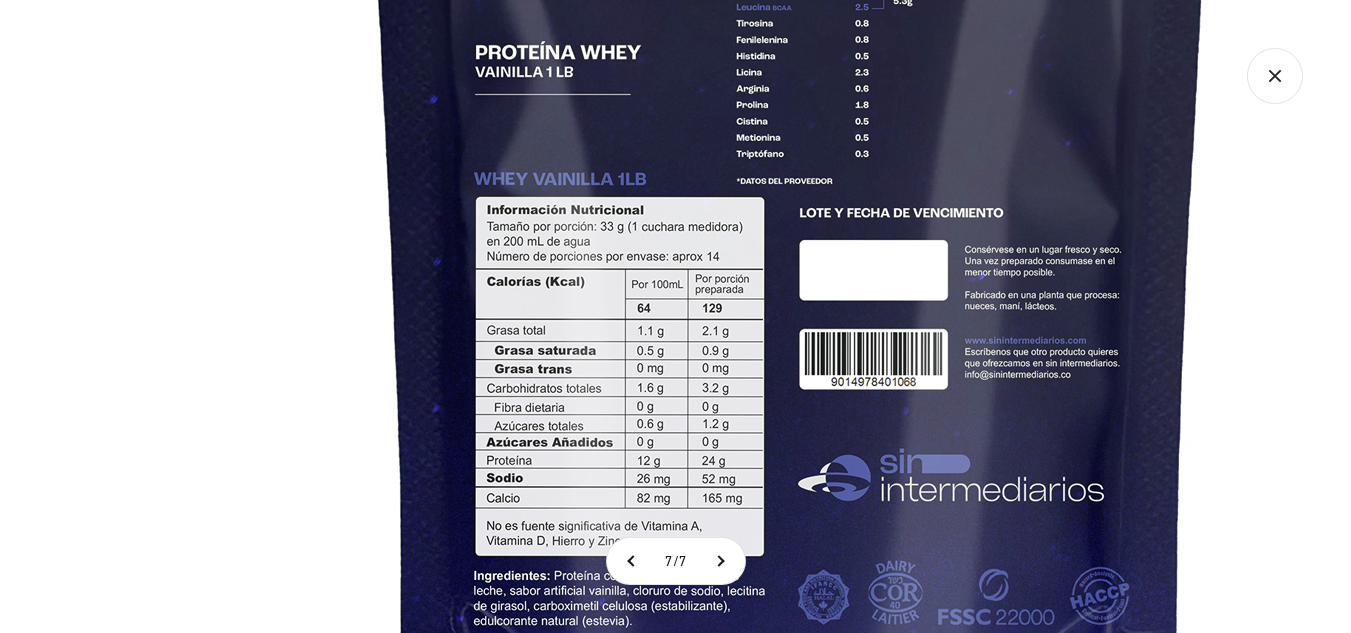 click at bounding box center [791, 166] 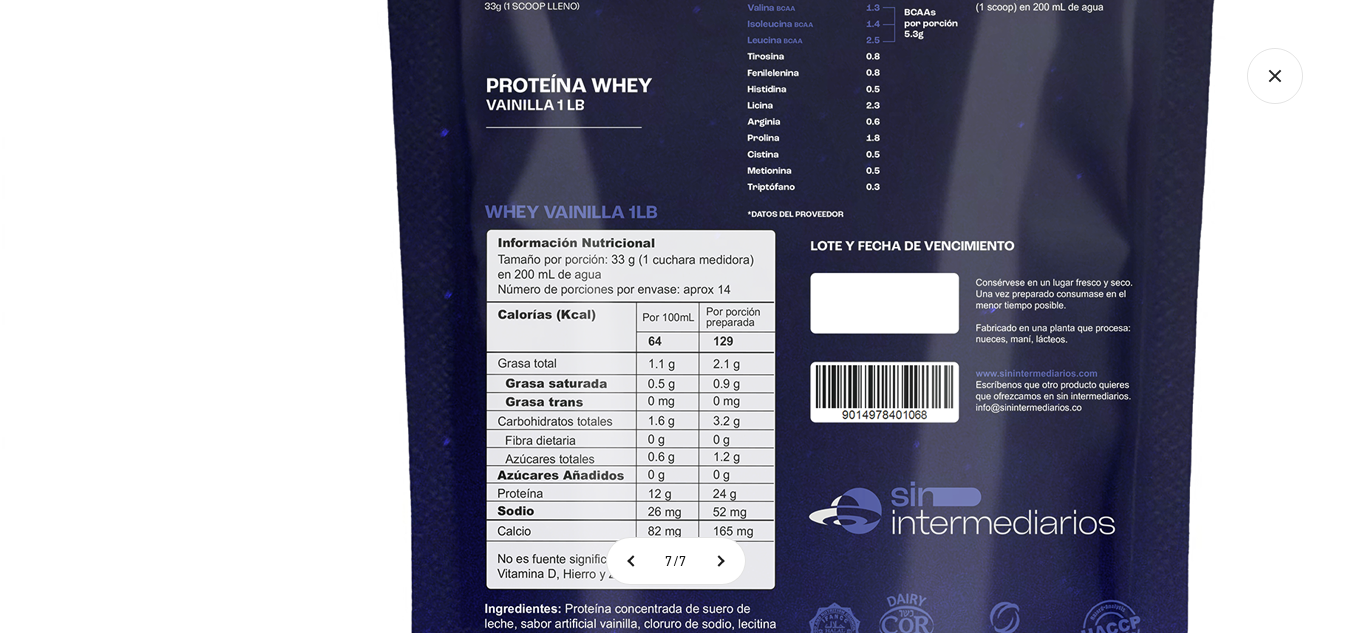 click at bounding box center (802, 199) 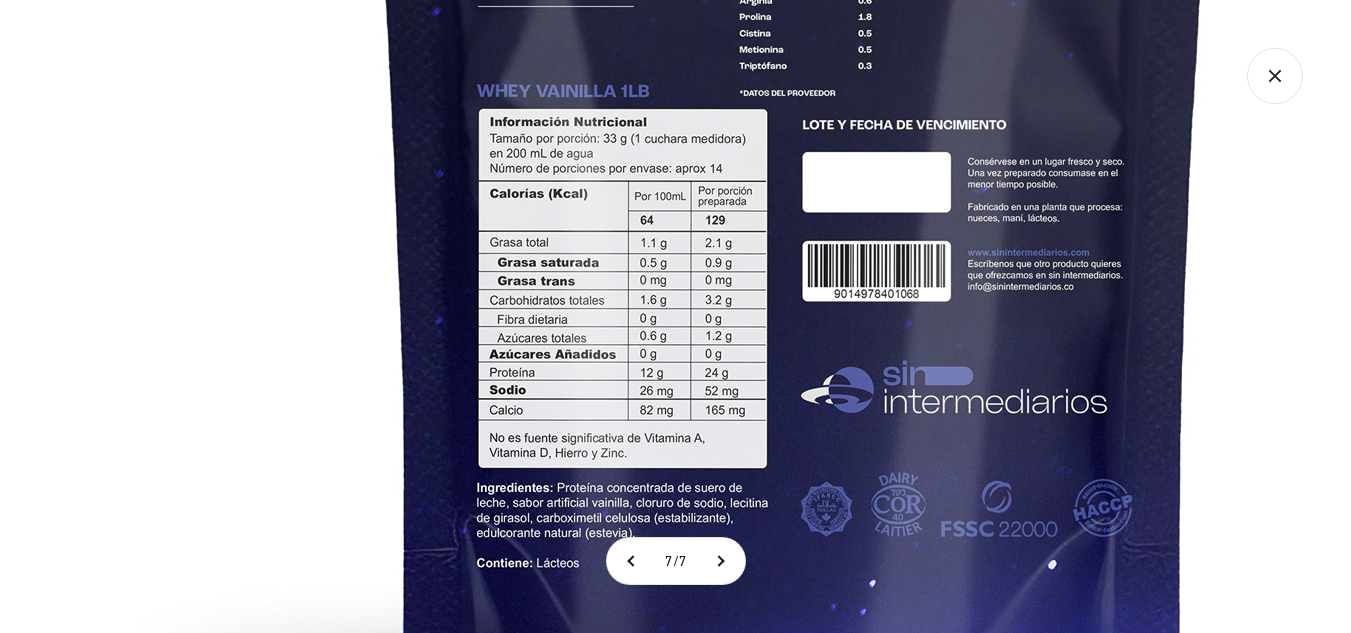 click at bounding box center (794, 78) 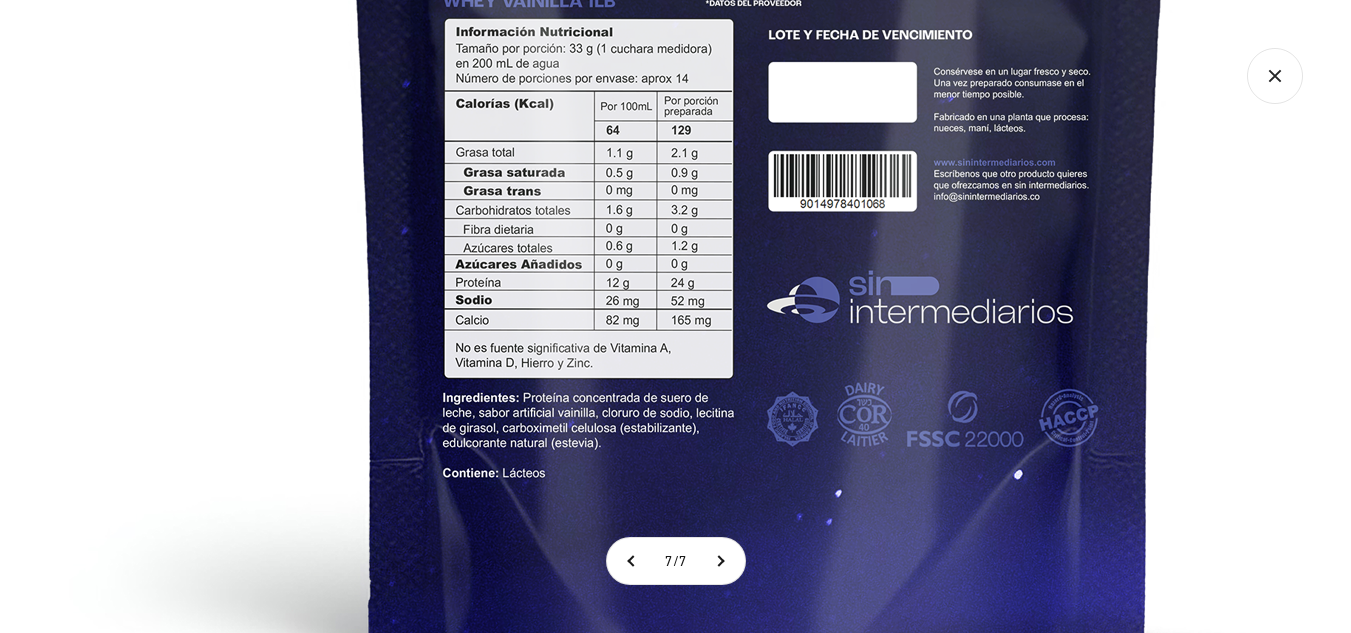 click at bounding box center (760, -12) 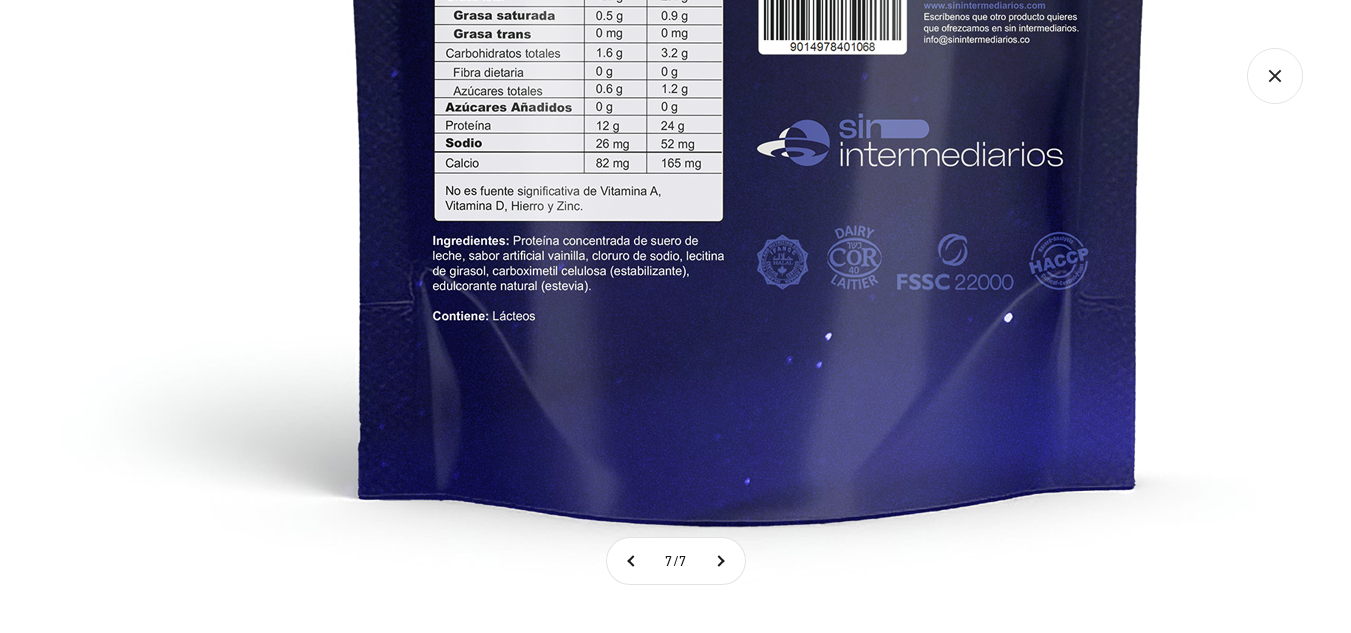 click at bounding box center [750, -169] 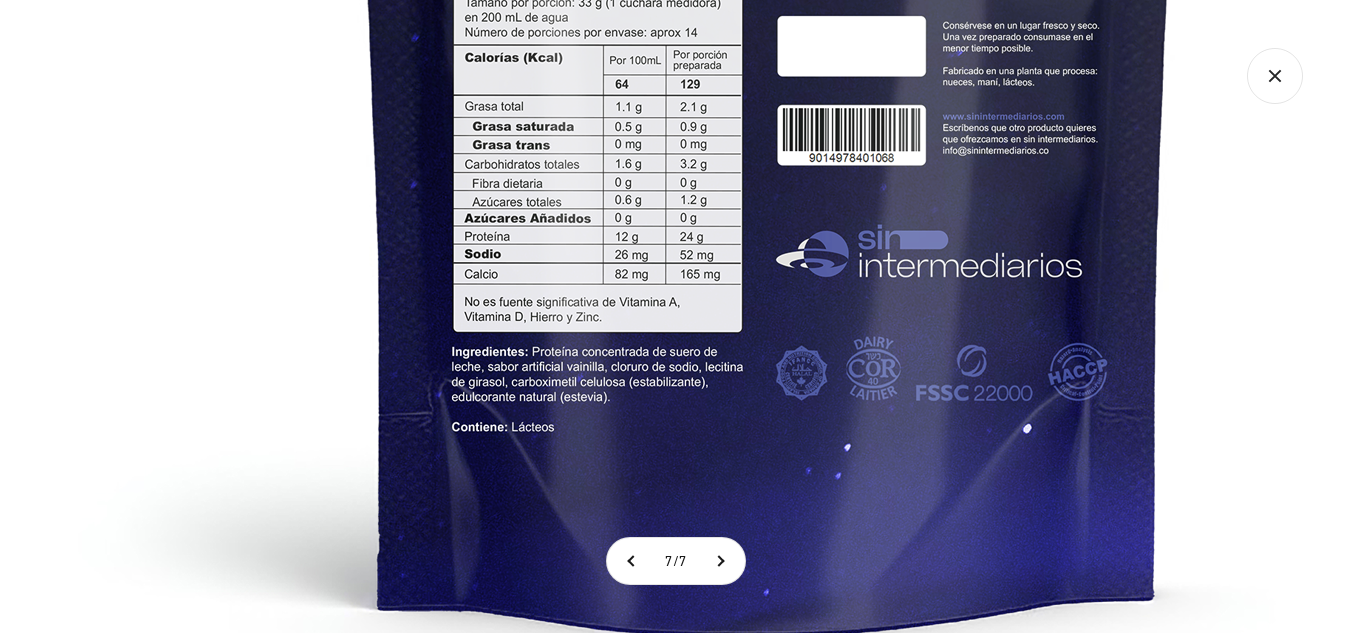 click at bounding box center (769, -58) 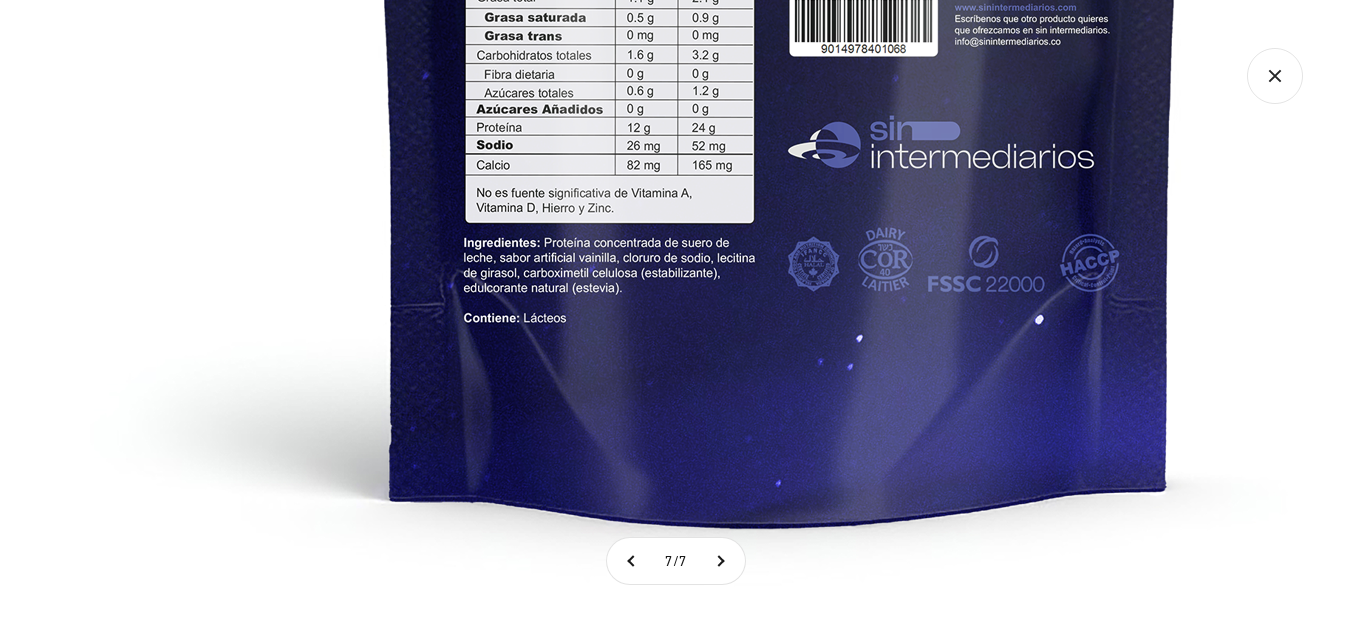 click at bounding box center [781, -167] 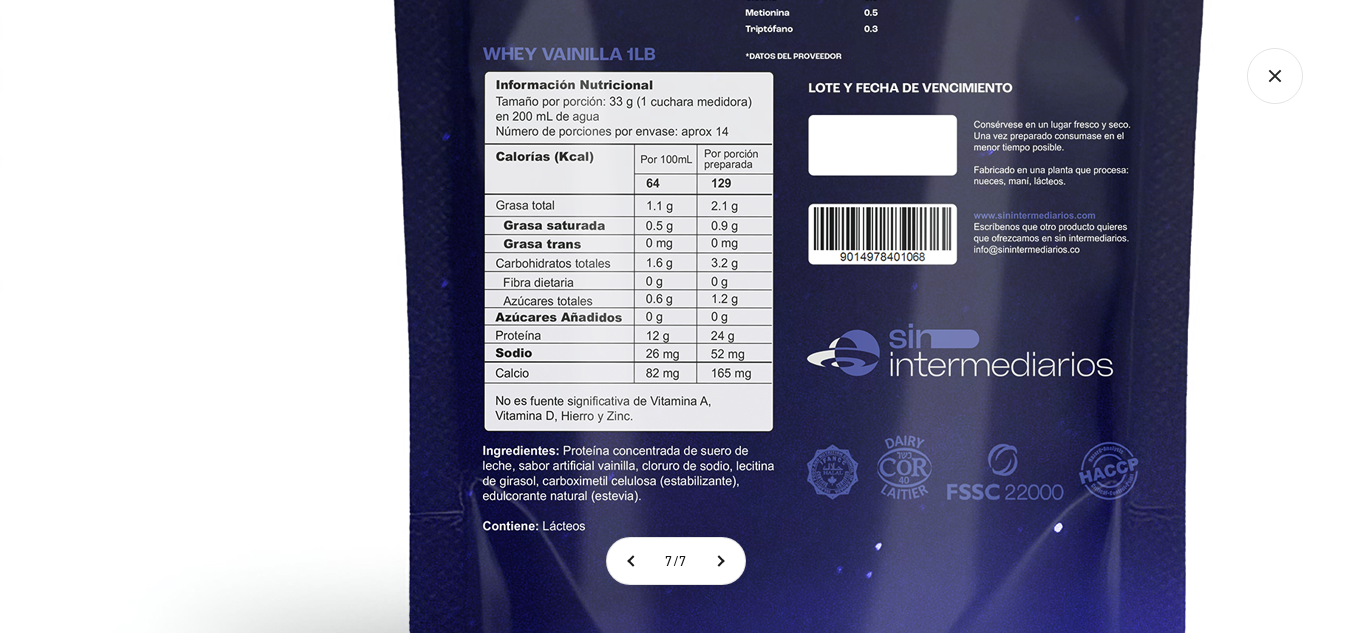 click at bounding box center (800, 41) 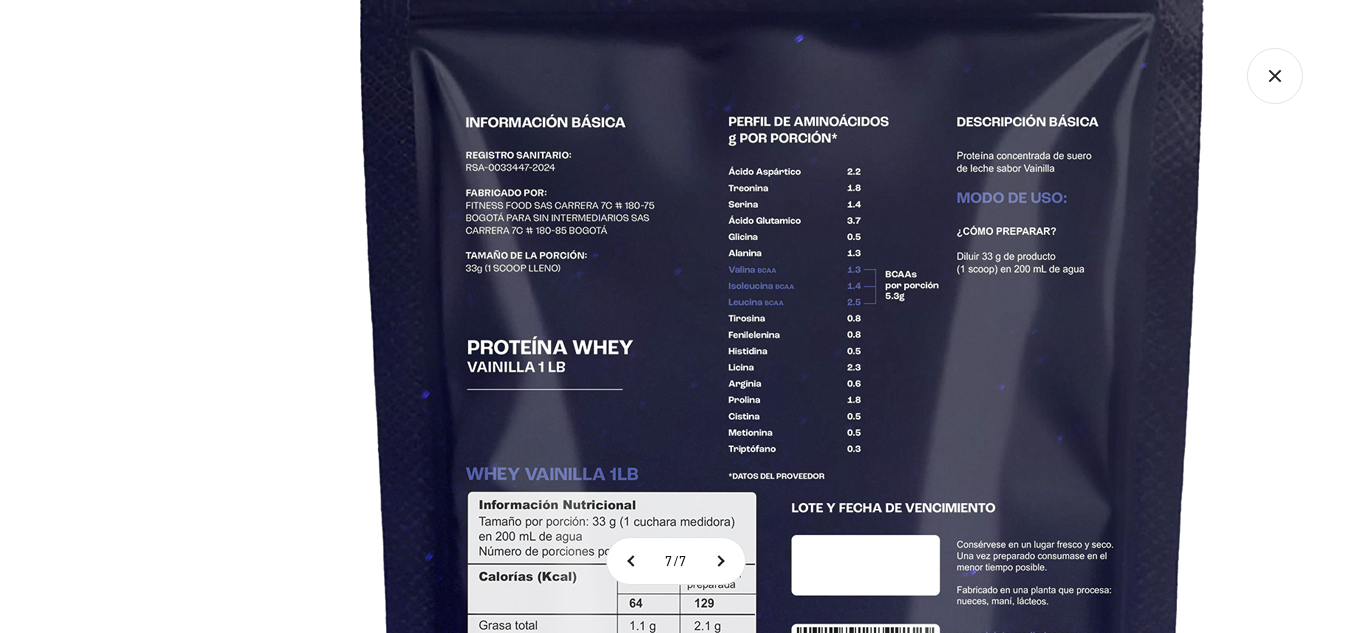 click at bounding box center (783, 461) 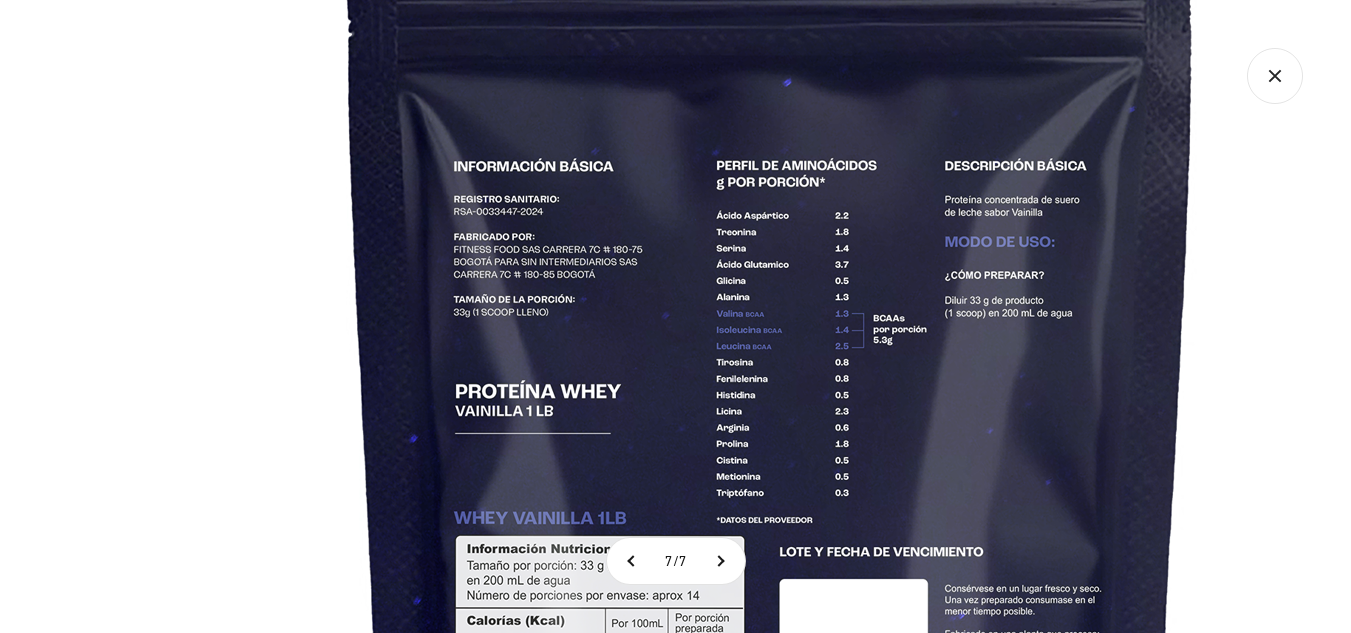 click at bounding box center (771, 505) 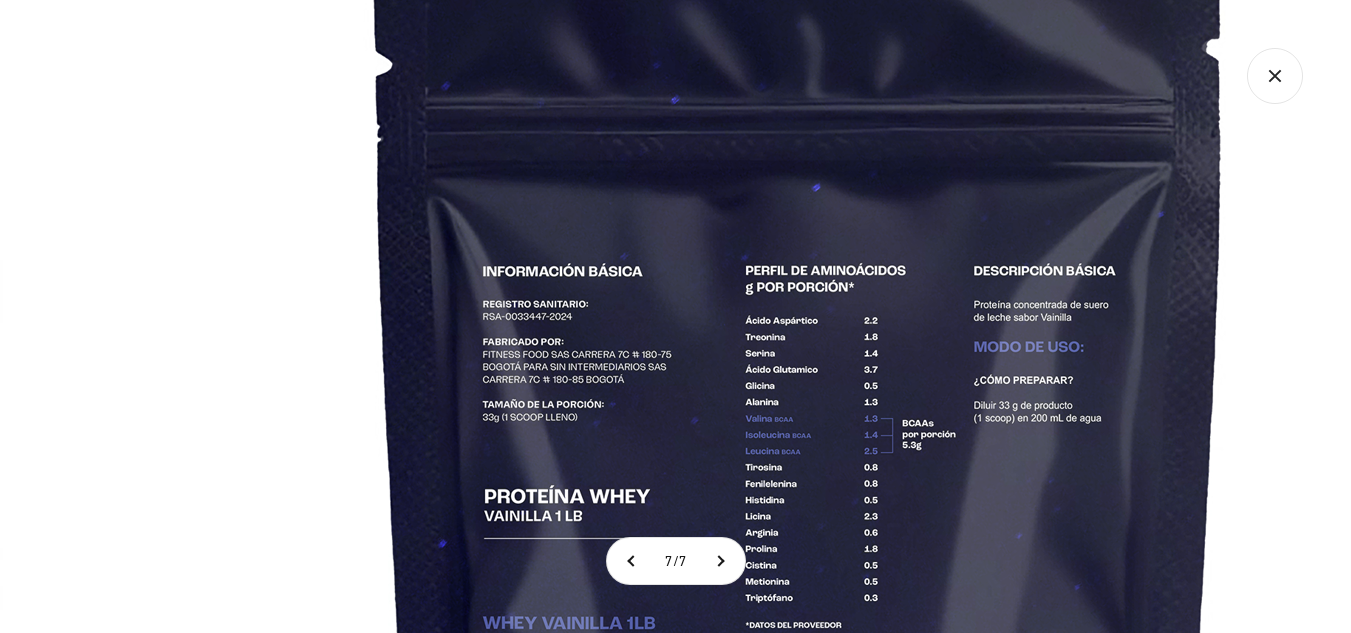 click at bounding box center (800, 610) 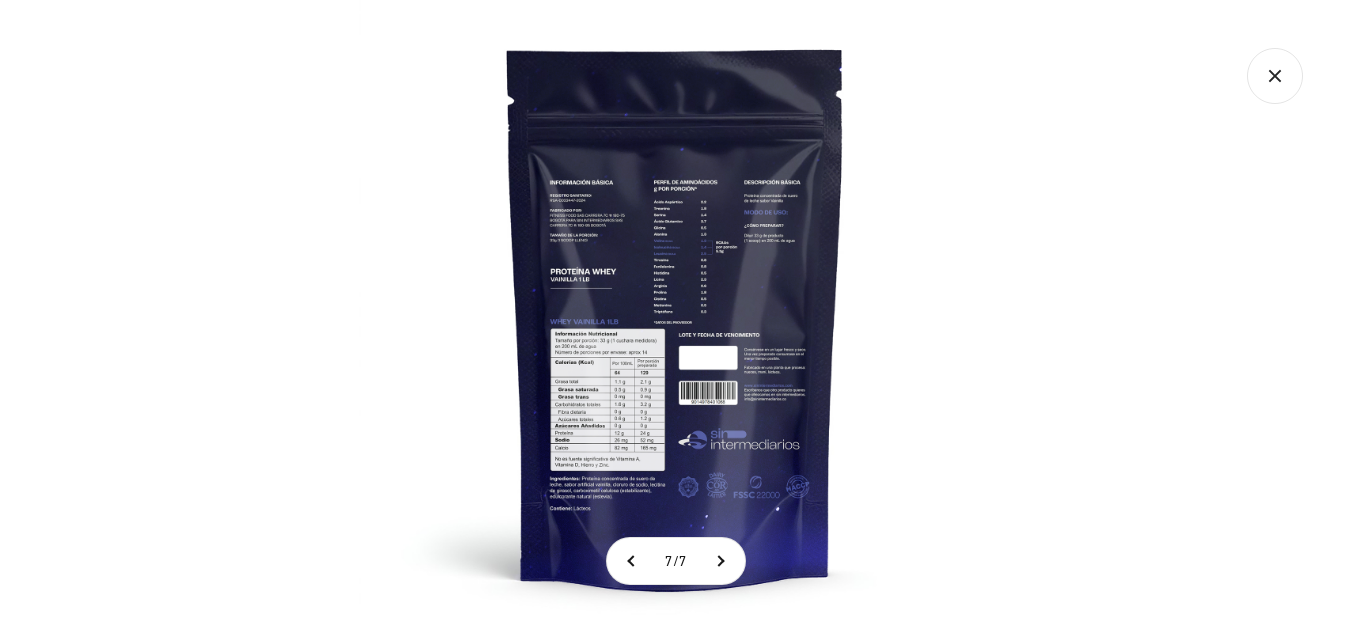 click 